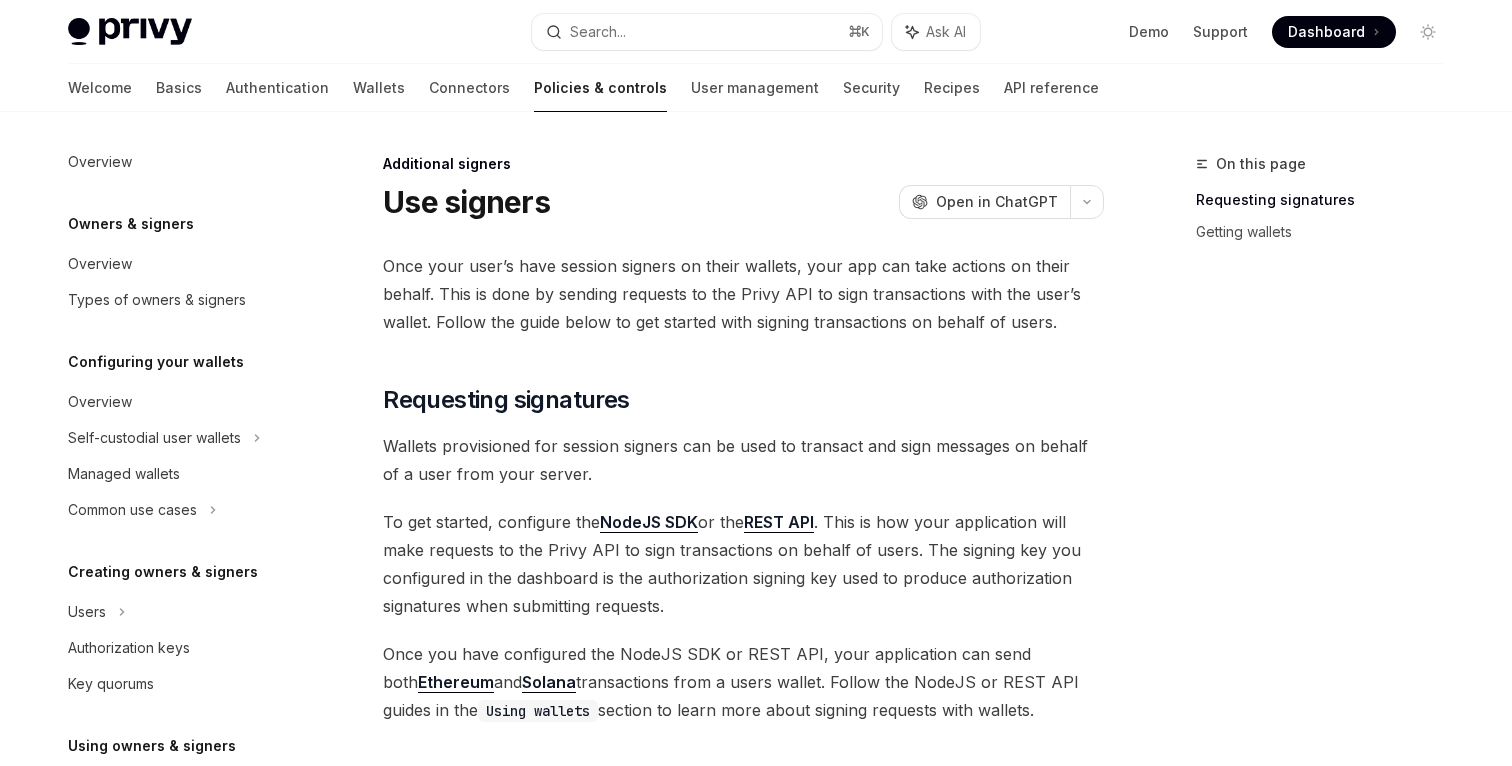 scroll, scrollTop: 0, scrollLeft: 0, axis: both 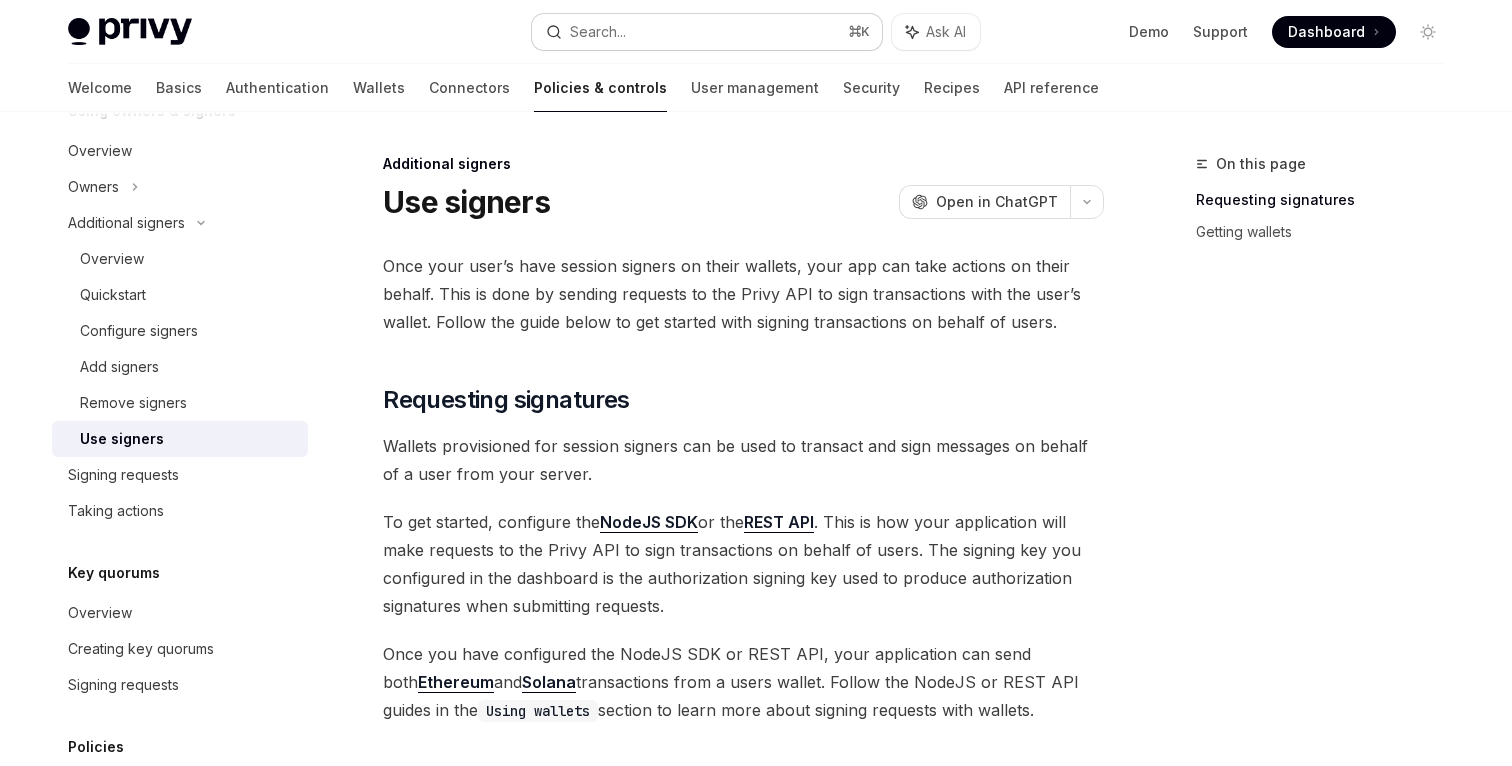 click on "Search... ⌘ K" at bounding box center (707, 32) 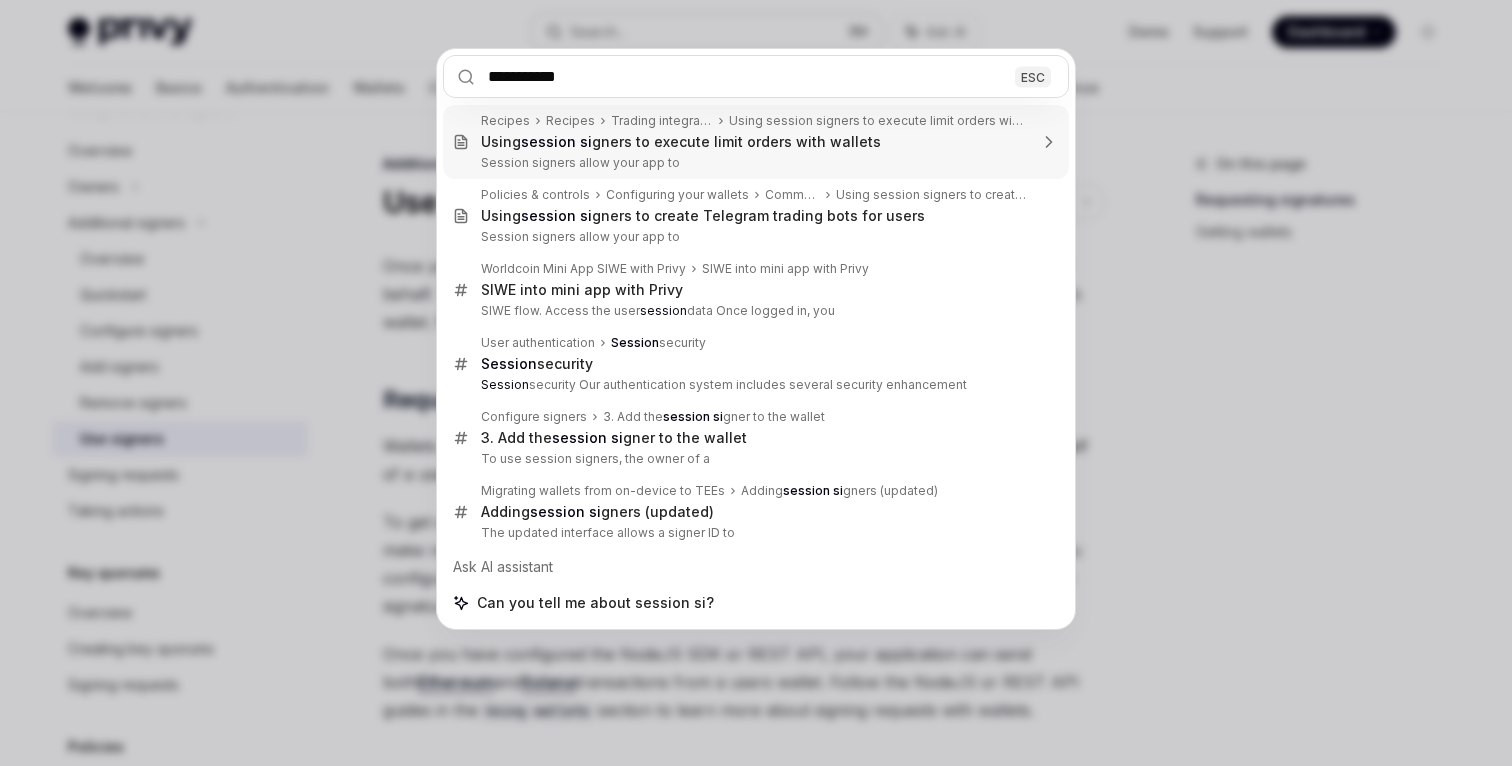 type on "**********" 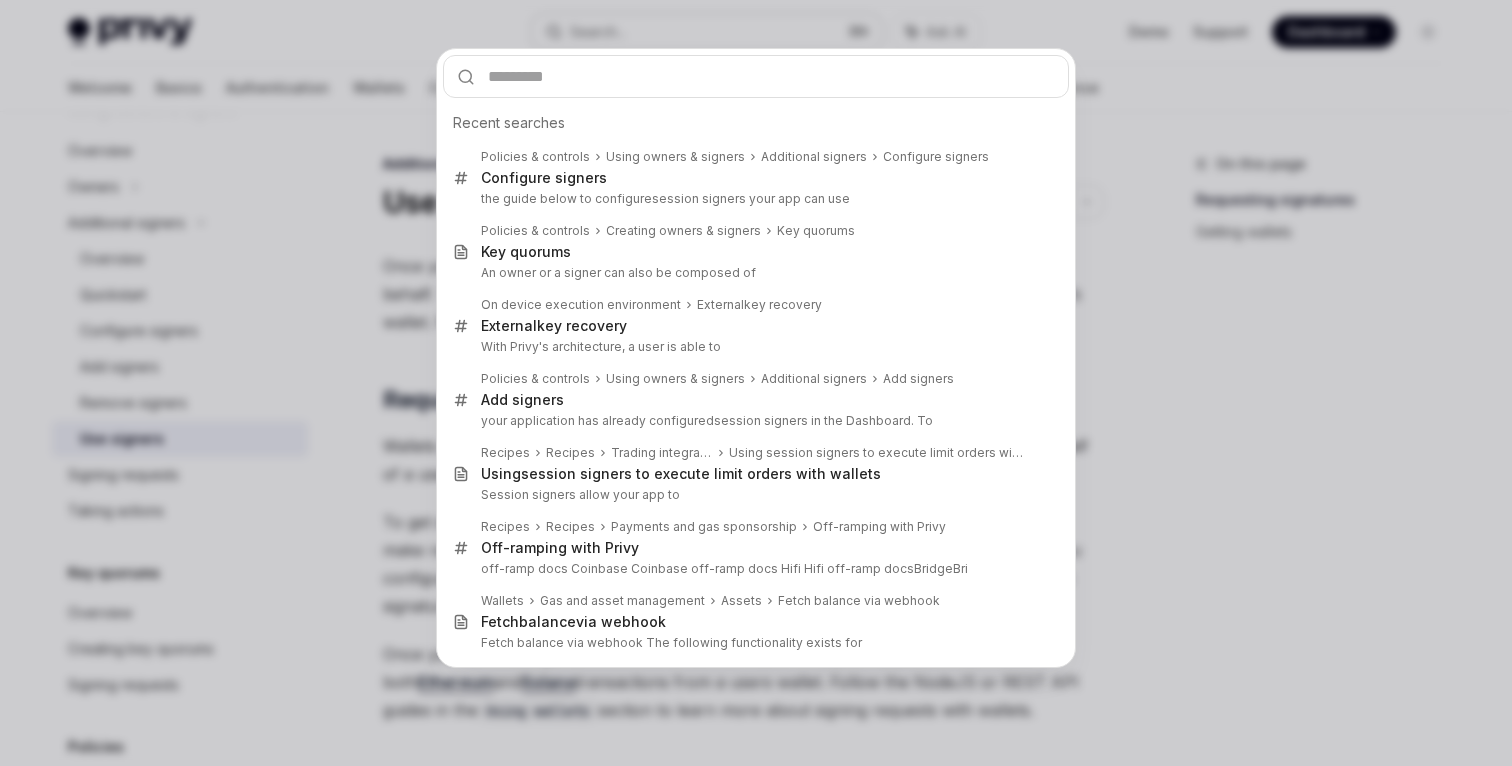 scroll, scrollTop: 112, scrollLeft: 0, axis: vertical 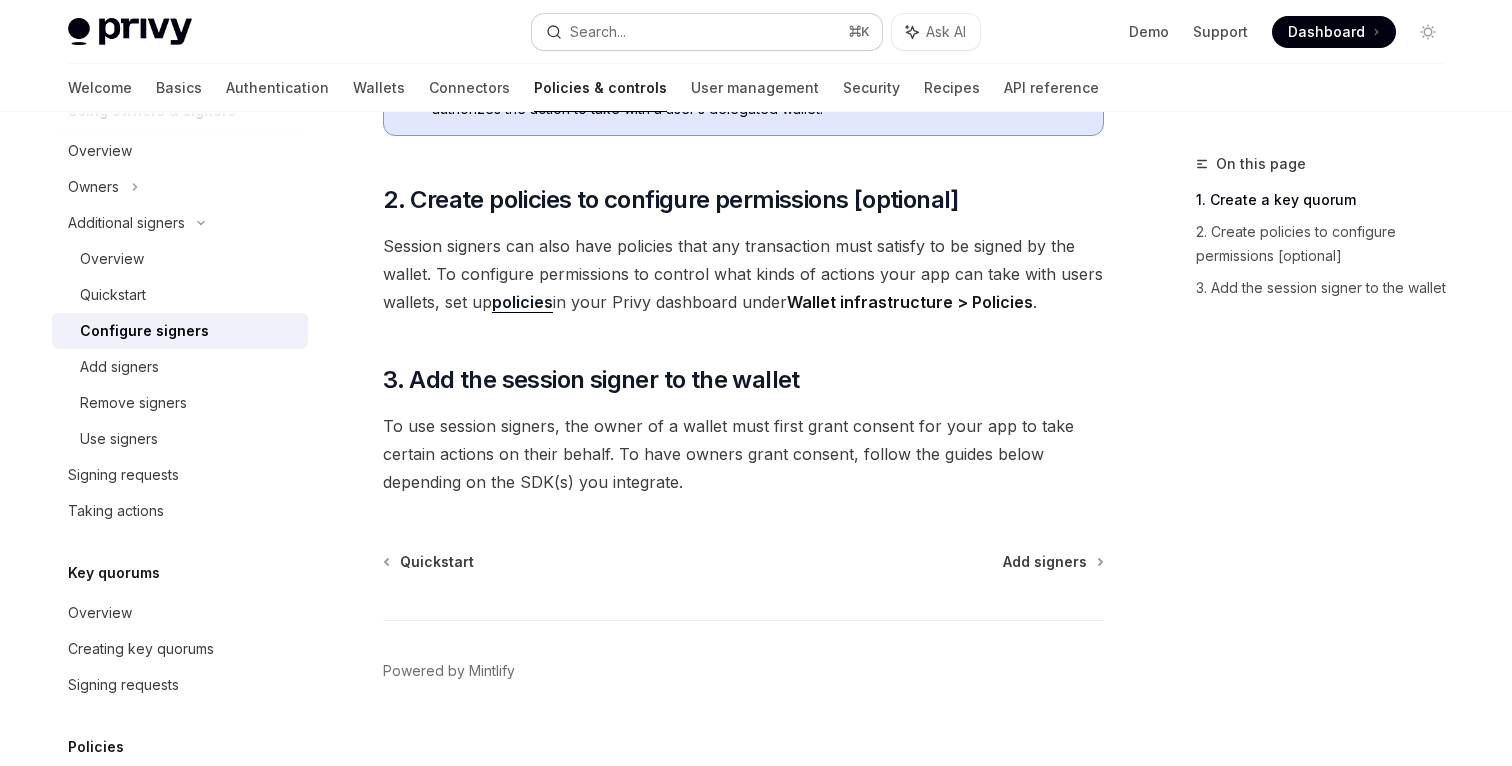 click on "Search..." at bounding box center (598, 32) 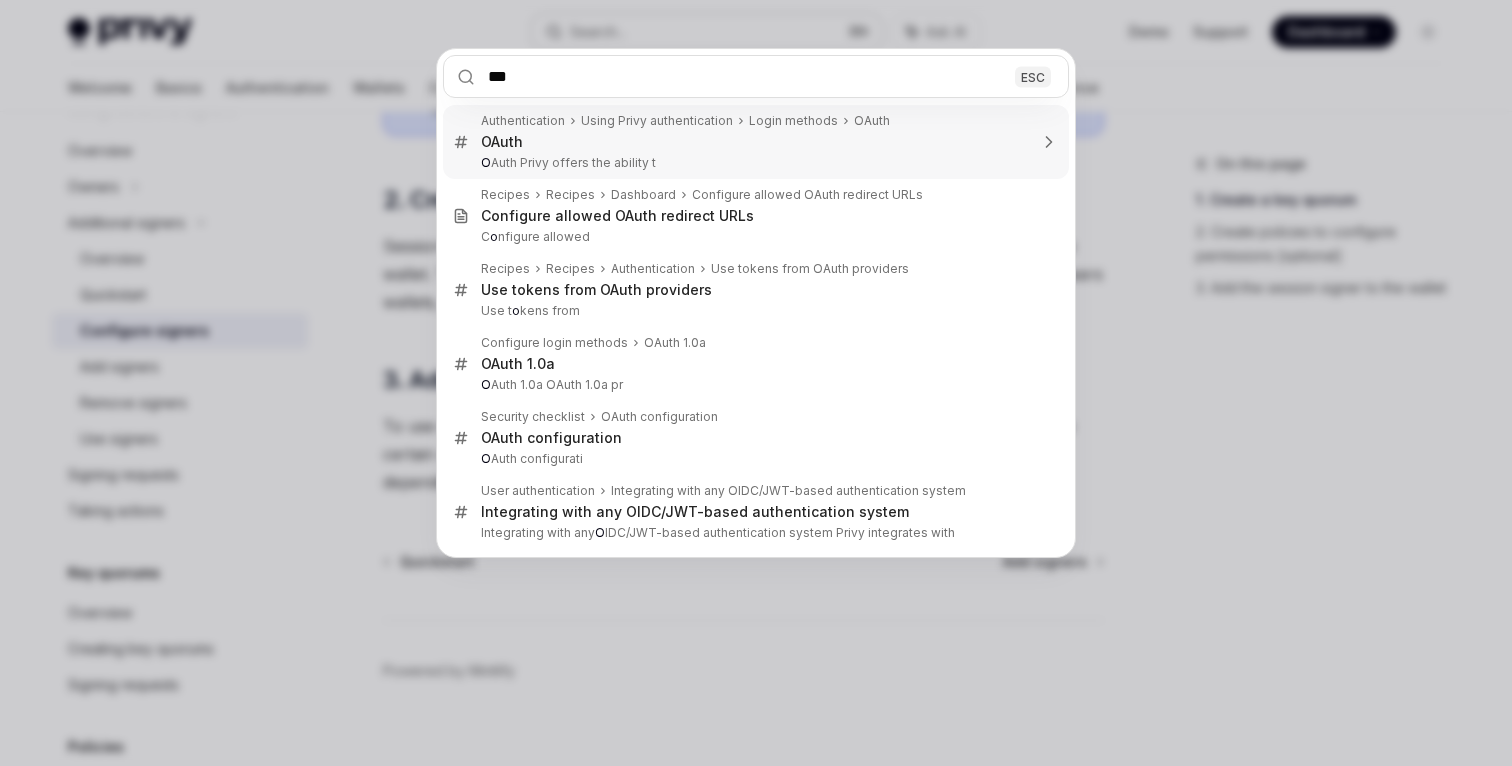 type on "****" 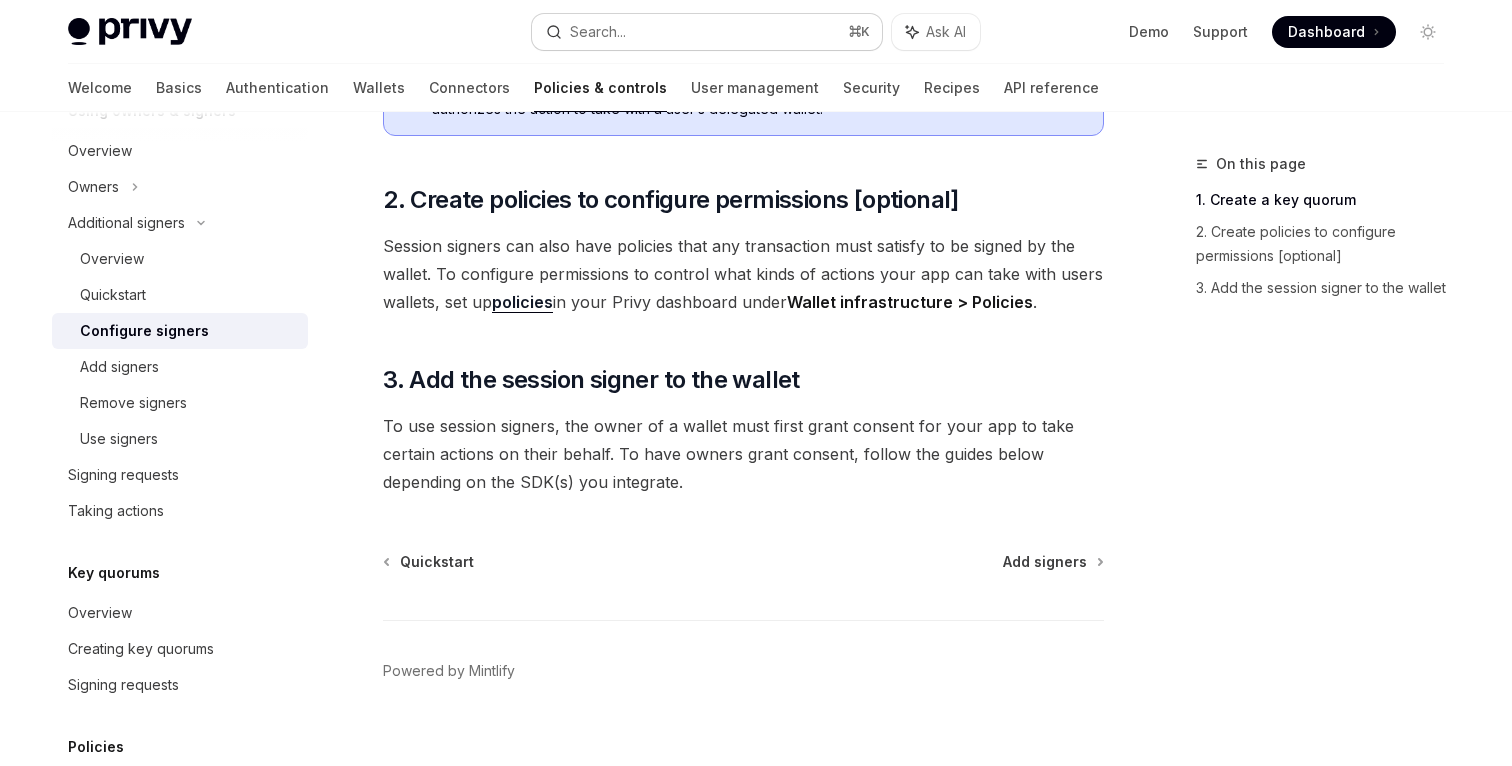 scroll, scrollTop: 112, scrollLeft: 0, axis: vertical 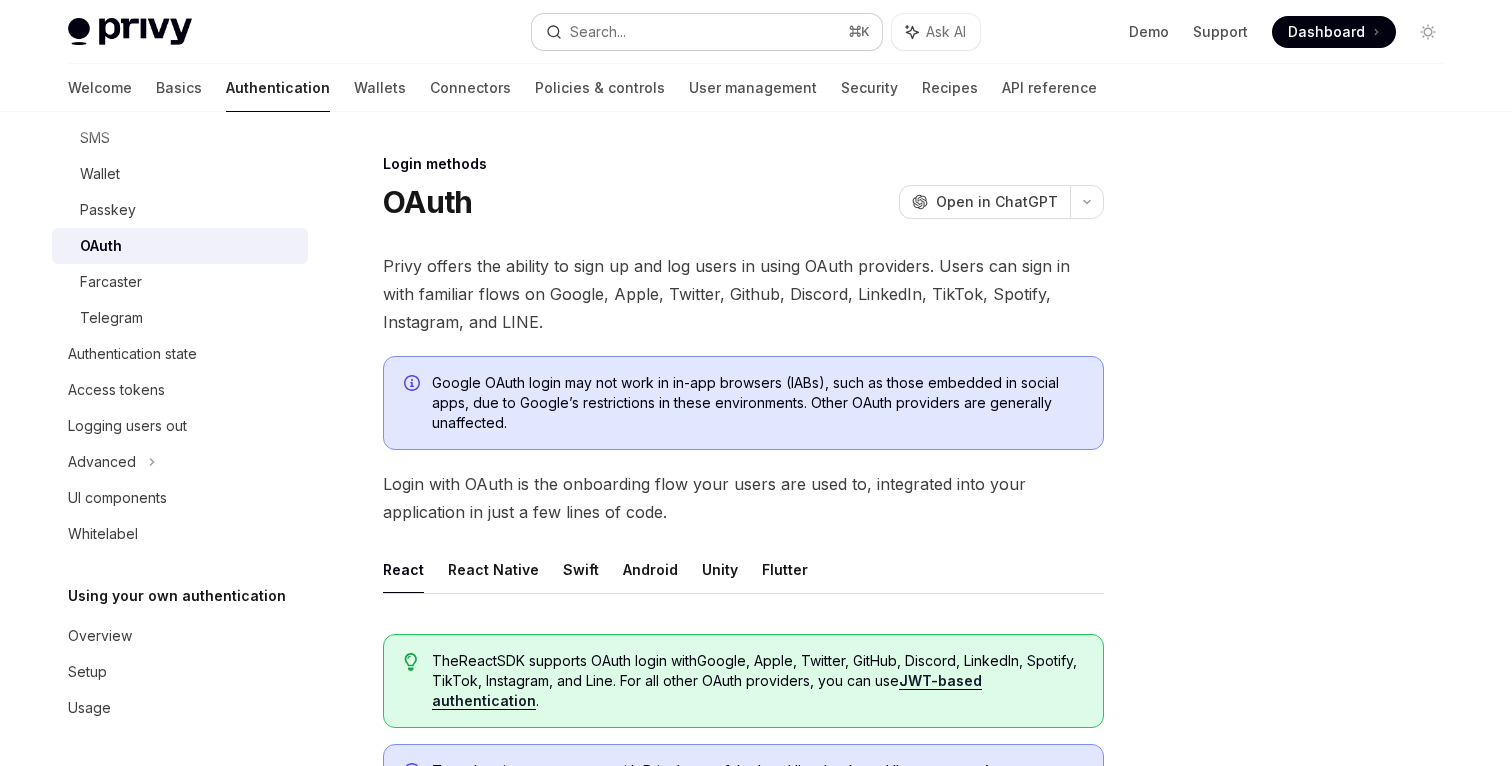 click on "Search... ⌘ K" at bounding box center (707, 32) 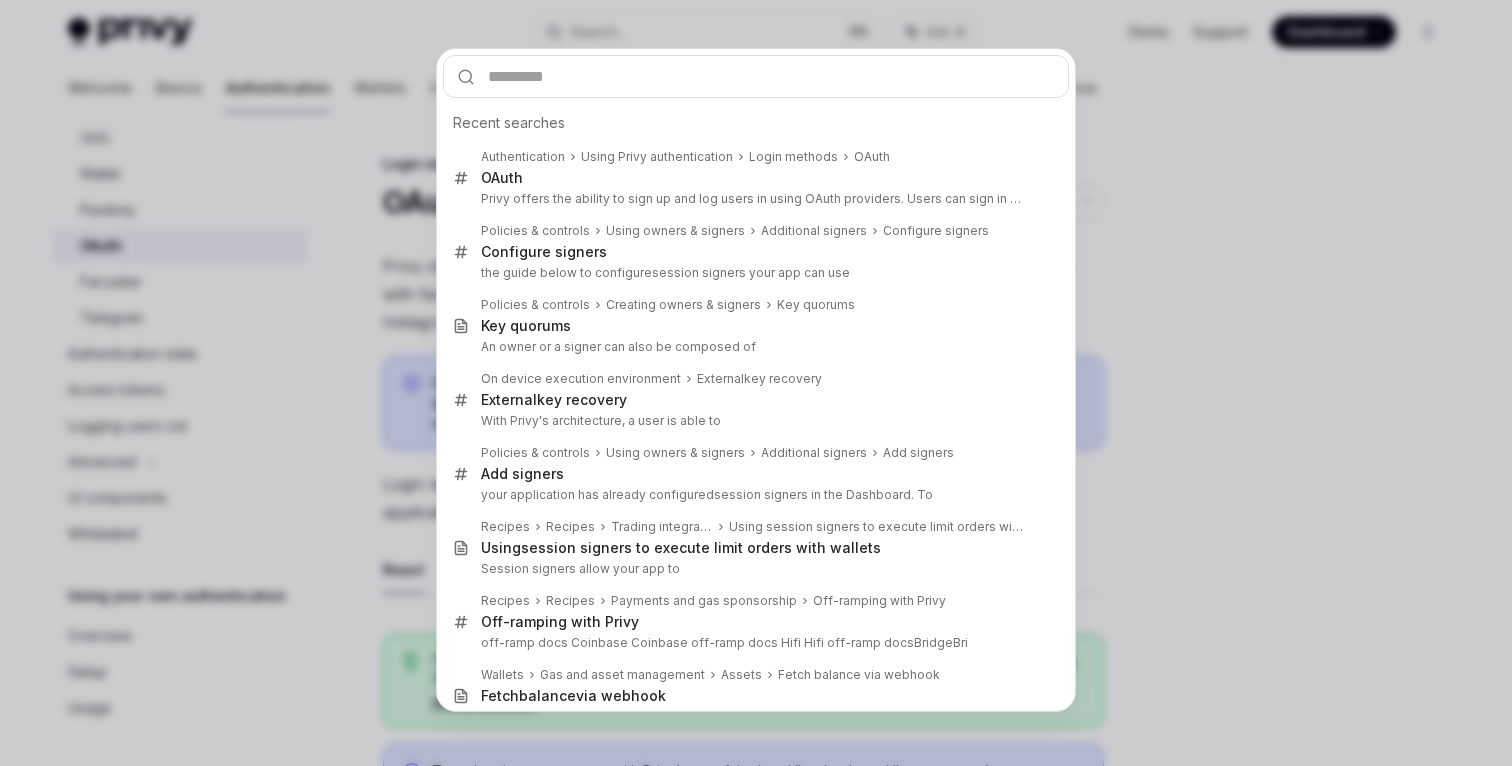 click on "Recent searches Authentication Using Privy authentication Login methods OAuth OAuth Privy offers the ability to sign up and log users in using OAuth providers. Users can sign in with f Policies & controls Using owners & signers Additional signers Configure signers Configure signers the guide below to configure  session sign ers your app can use  Policies & controls Creating owners & signers Key quorums Key q uorums
An owner or a signer can also be composed of  On device execution environment External  key recovery External  key recovery
With Privy's architecture, a user is able to  Policies & controls Using owners & signers Additional signers Add signers Add signers your application has already configured  session signe rs in the Dashboard. To  Recipes Recipes Trading integrations Using session signers to execute limit orders with wallets Using  session signer s to execute limit orders with wallets
Session signers allow your app to  Recipes Recipes Payments and gas sponsorship Off-ramping with Privy Bridge" at bounding box center [756, 383] 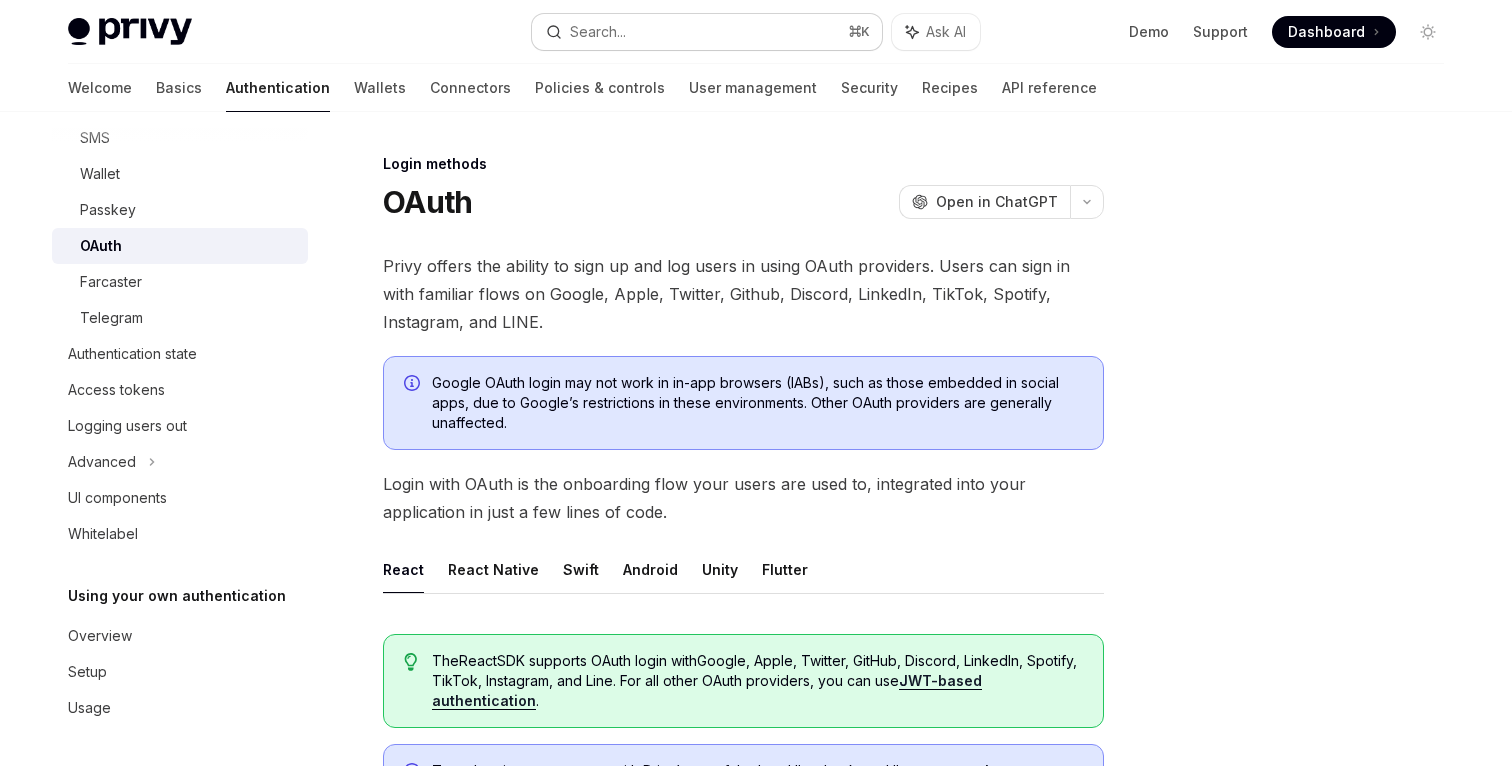 click on "Search... ⌘ K" at bounding box center [707, 32] 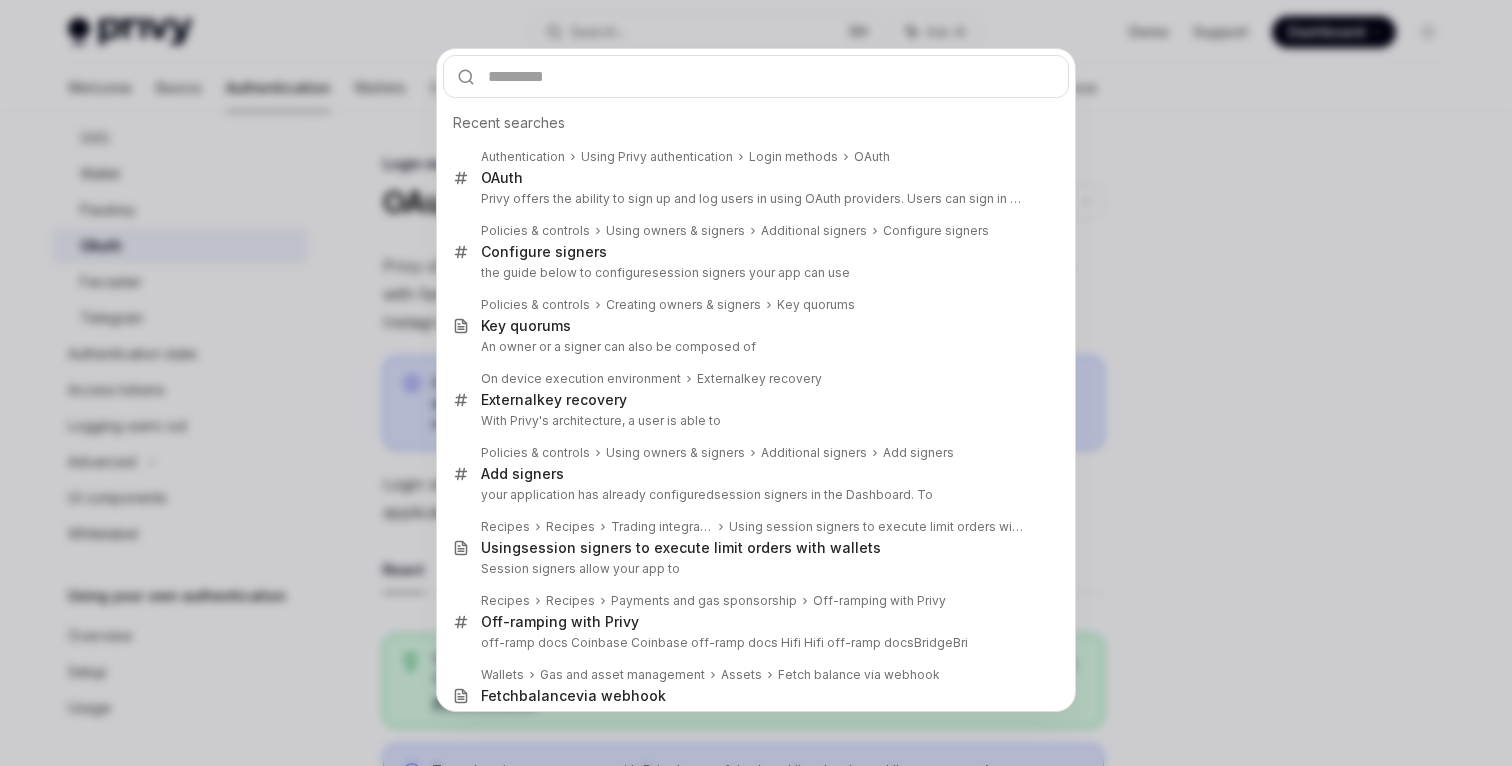 click on "Recent searches Authentication Using Privy authentication Login methods OAuth OAuth Privy offers the ability to sign up and log users in using OAuth providers. Users can sign in with f Policies & controls Using owners & signers Additional signers Configure signers Configure signers the guide below to configure  session sign ers your app can use  Policies & controls Creating owners & signers Key quorums Key q uorums
An owner or a signer can also be composed of  On device execution environment External  key recovery External  key recovery
With Privy's architecture, a user is able to  Policies & controls Using owners & signers Additional signers Add signers Add signers your application has already configured  session signe rs in the Dashboard. To  Recipes Recipes Trading integrations Using session signers to execute limit orders with wallets Using  session signer s to execute limit orders with wallets
Session signers allow your app to  Recipes Recipes Payments and gas sponsorship Off-ramping with Privy Bridge" at bounding box center [756, 383] 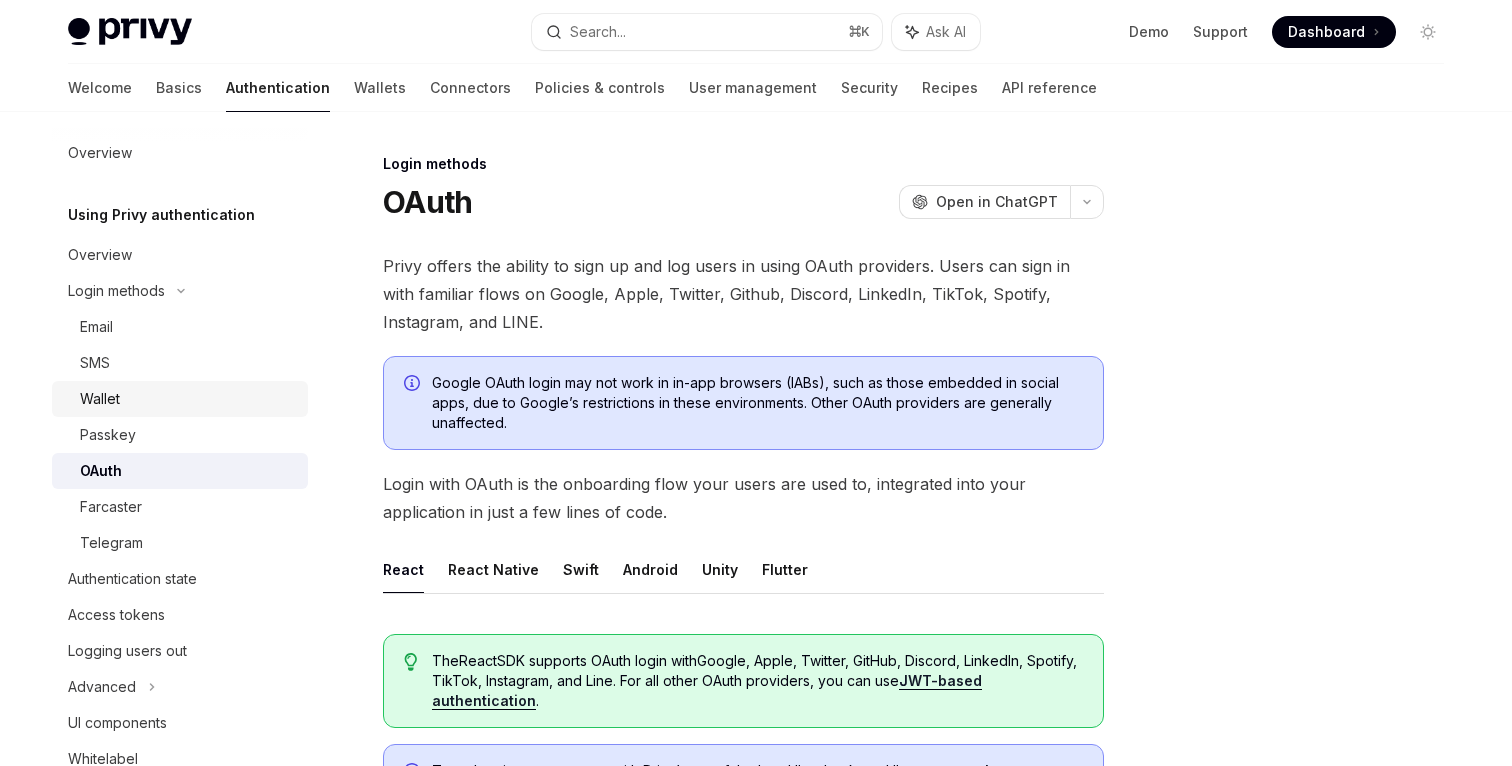 scroll, scrollTop: 0, scrollLeft: 0, axis: both 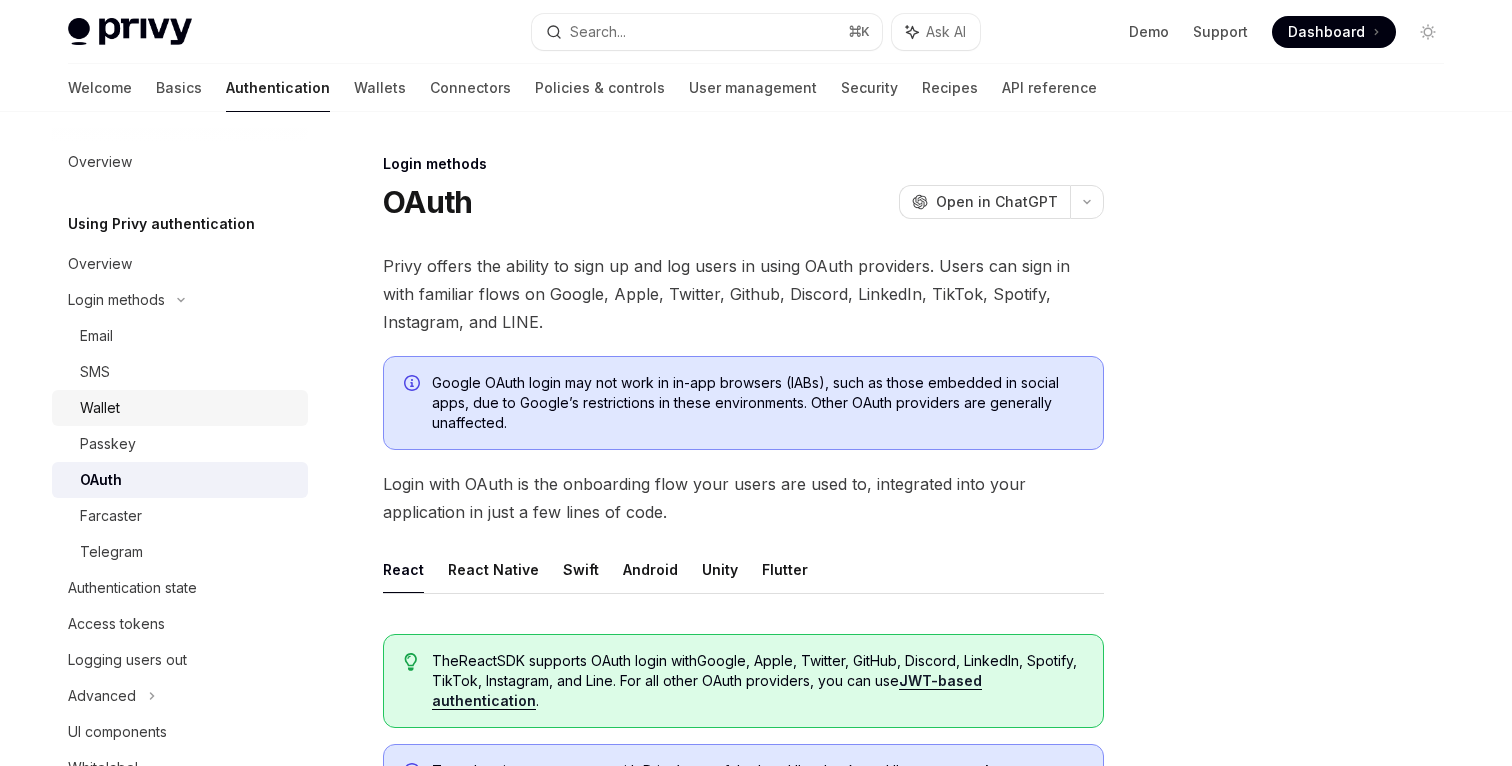 click on "Overview" at bounding box center [182, 264] 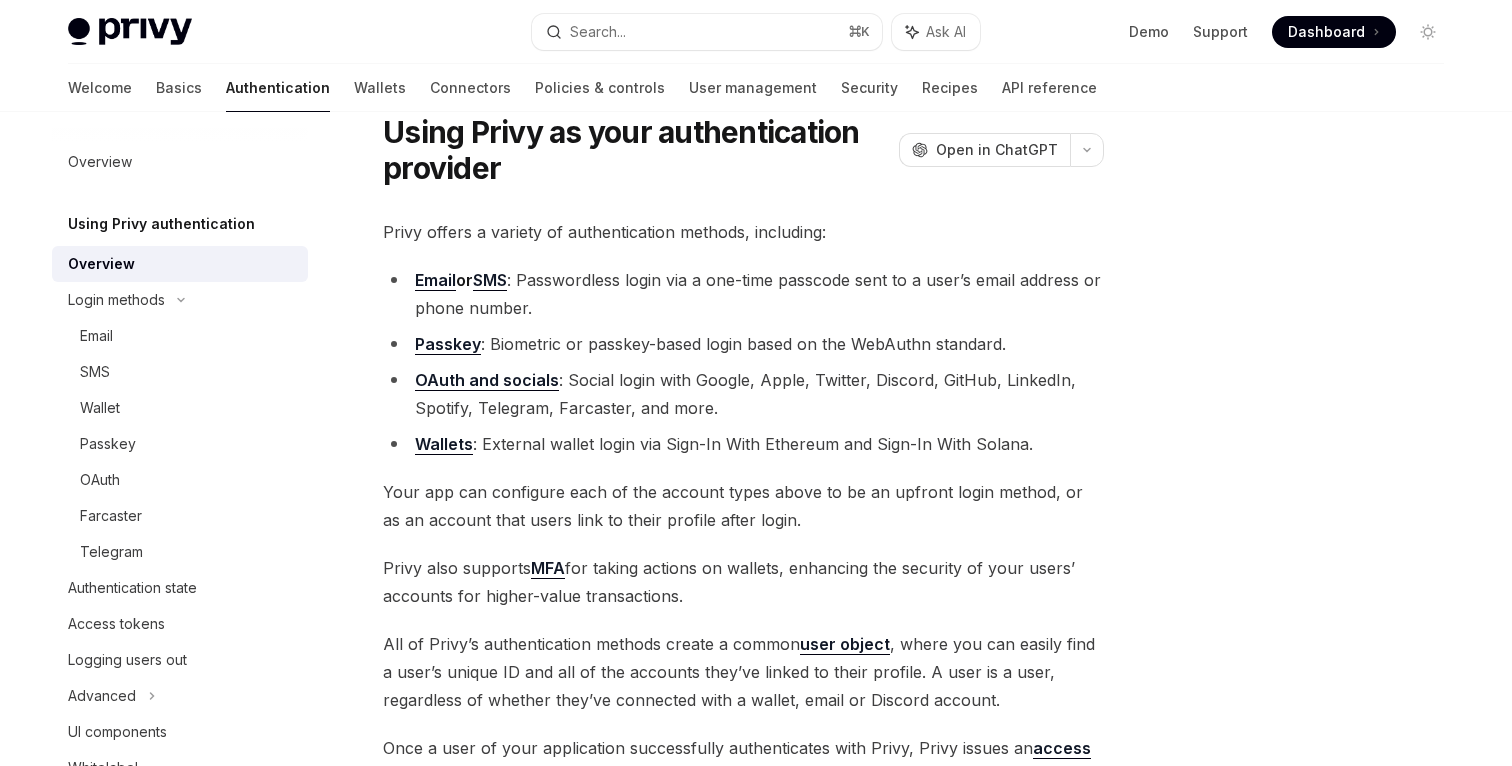 scroll, scrollTop: 74, scrollLeft: 0, axis: vertical 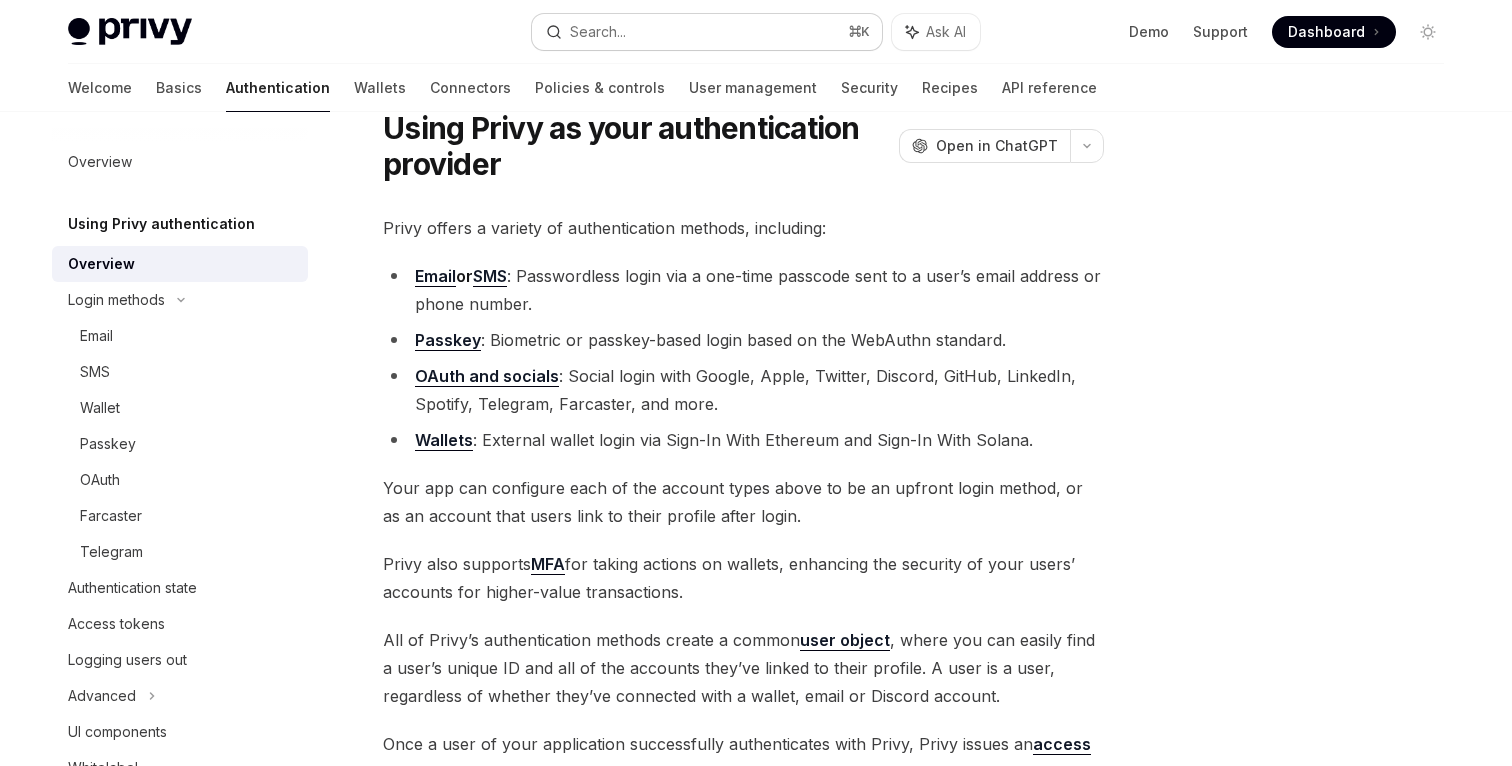 click on "Search..." at bounding box center [598, 32] 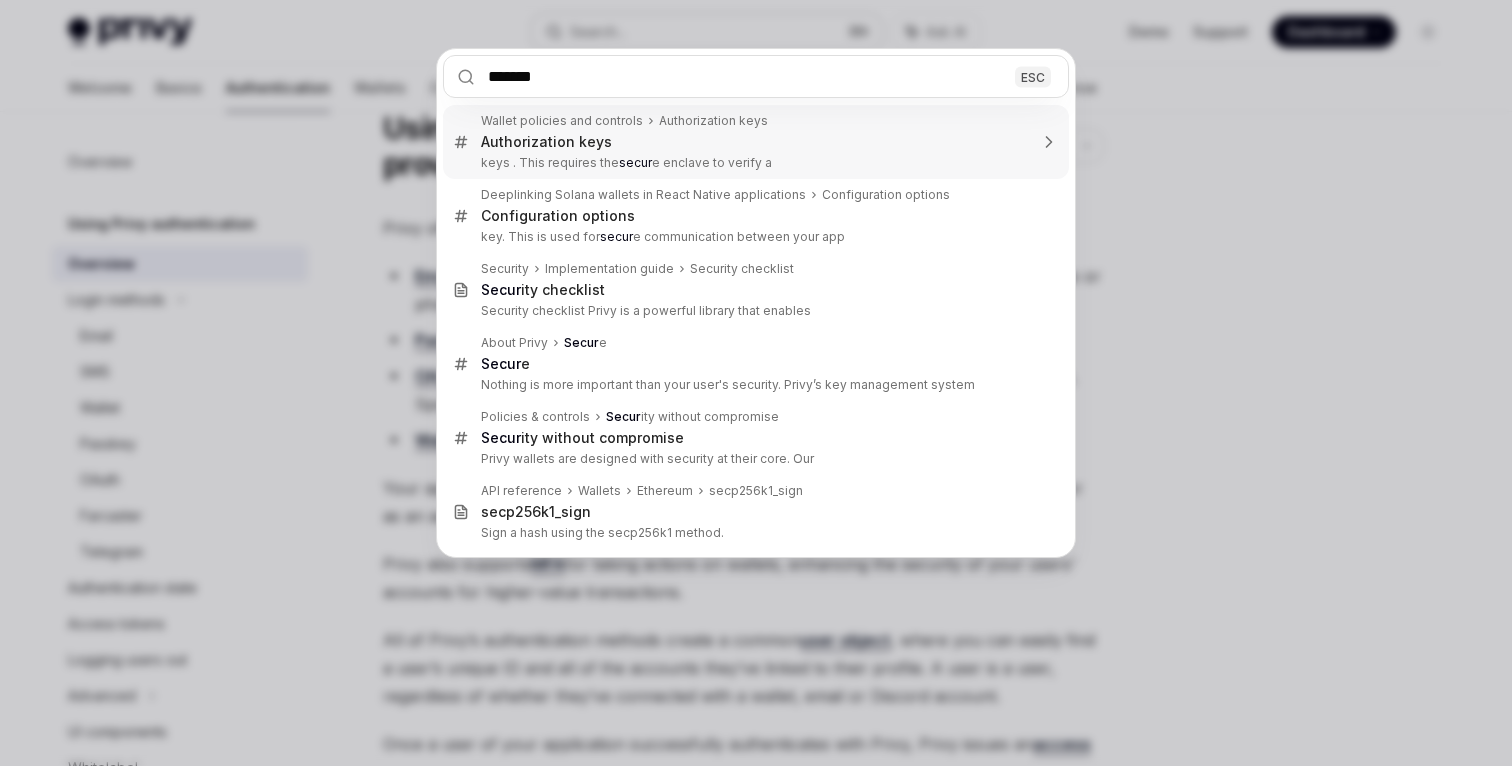 type on "********" 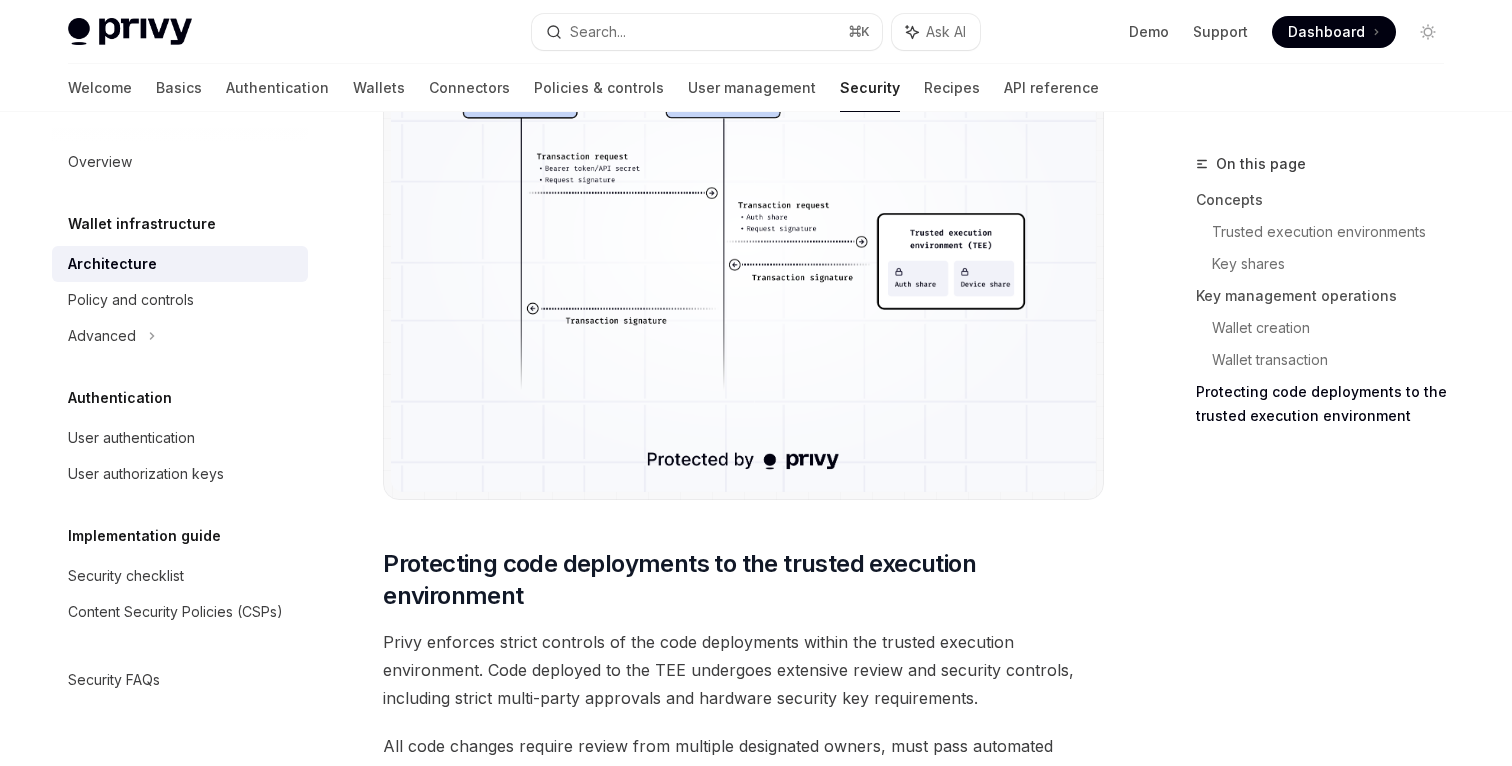 scroll, scrollTop: 3867, scrollLeft: 0, axis: vertical 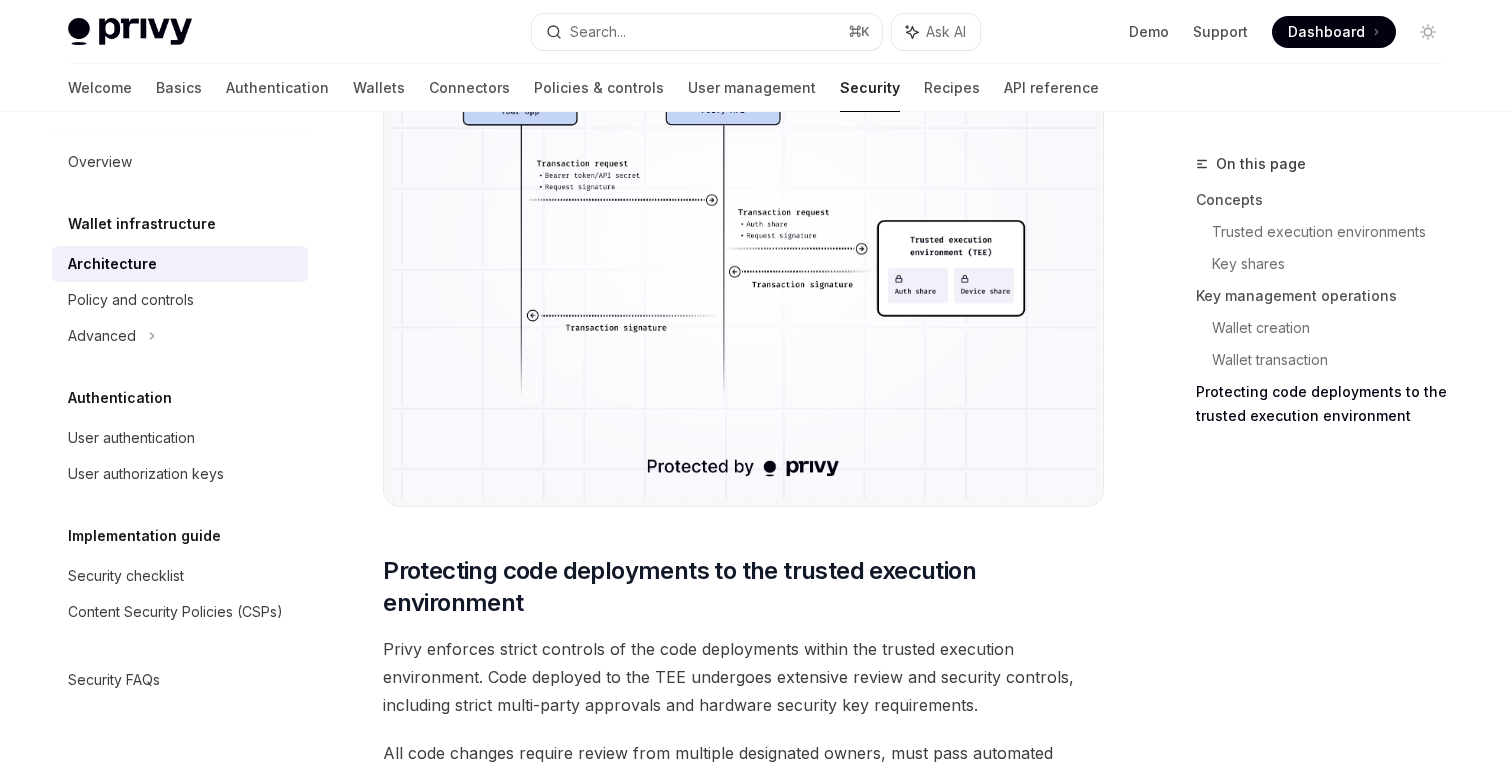 click on "User authentication" at bounding box center (131, 438) 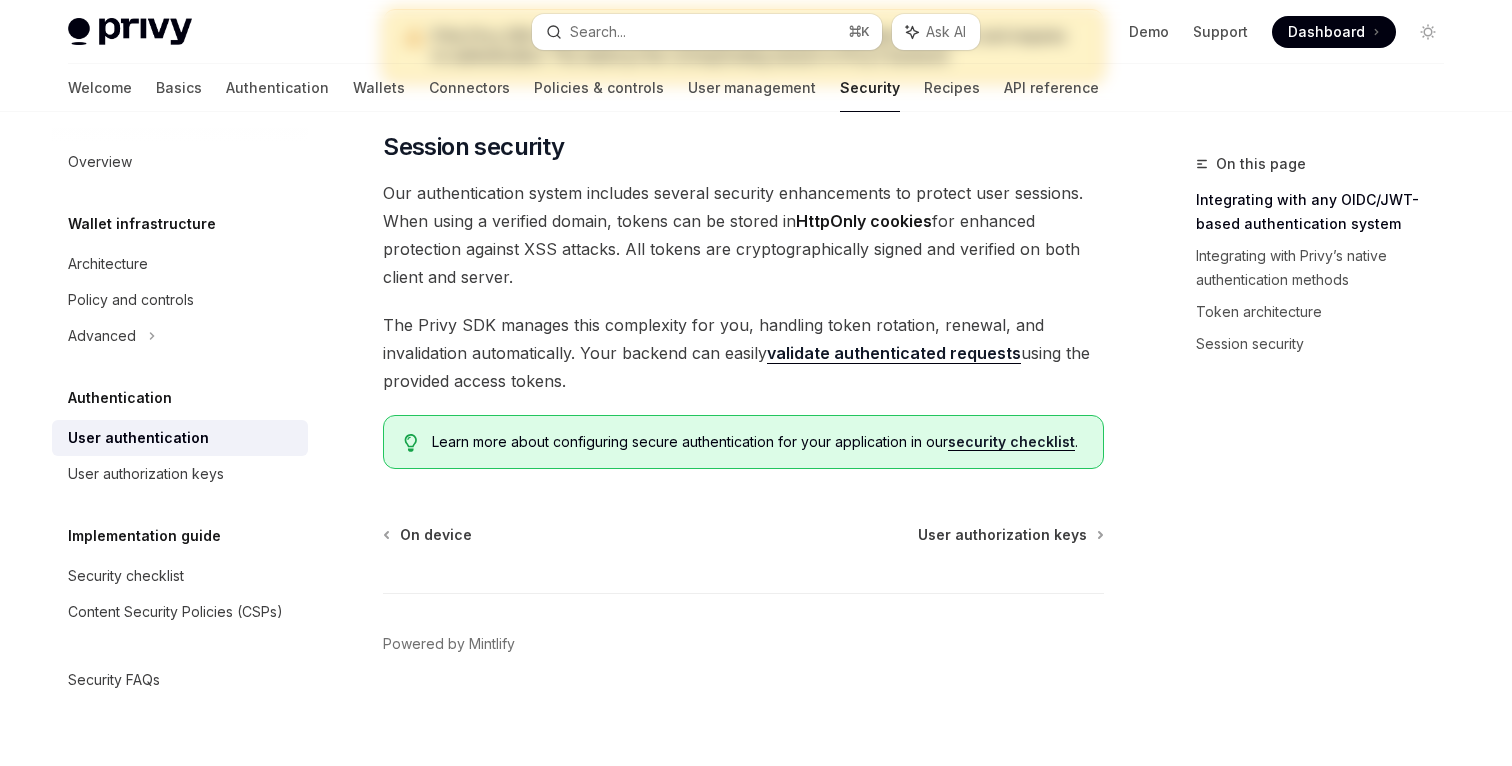 scroll, scrollTop: 0, scrollLeft: 0, axis: both 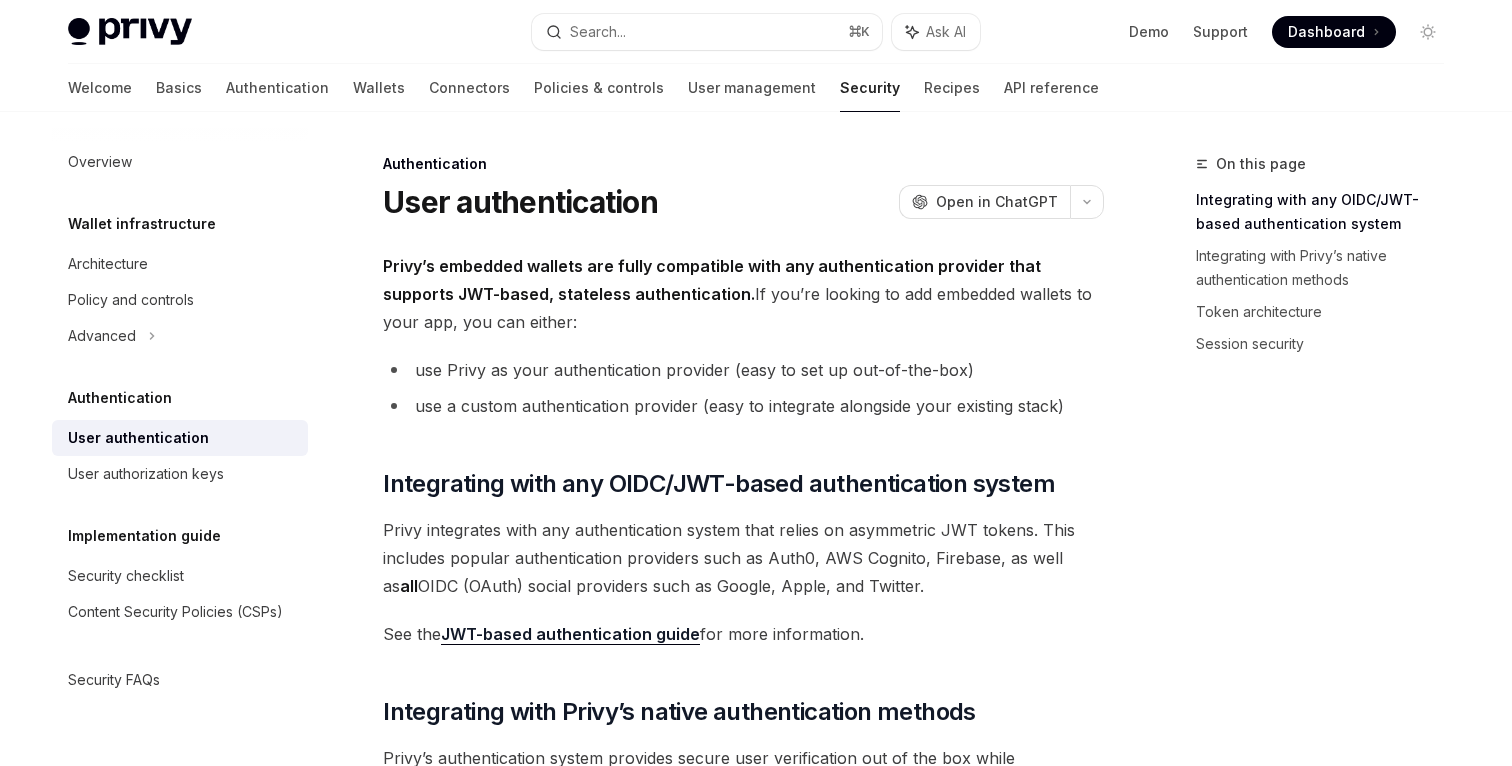 click on "User authentication" at bounding box center [138, 438] 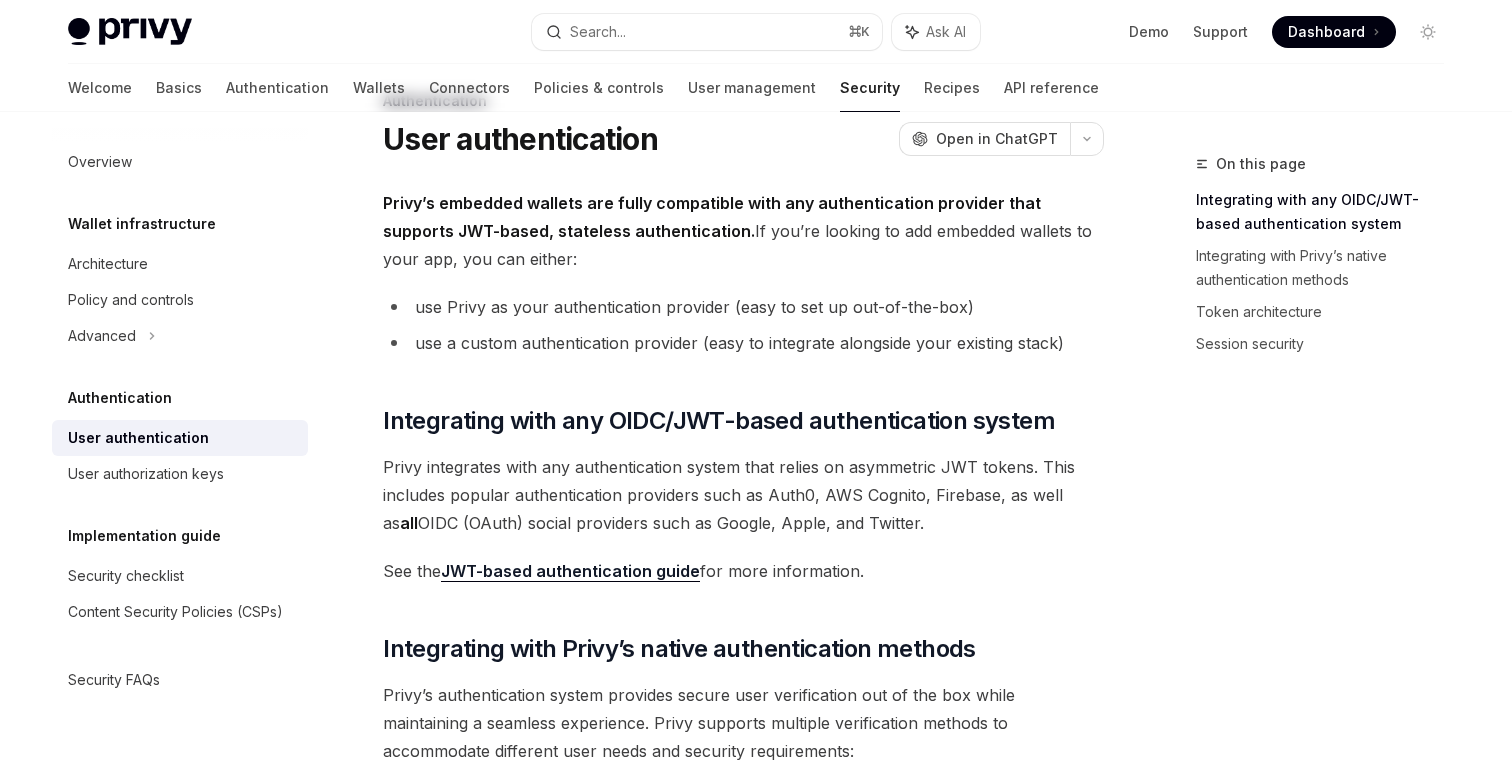 scroll, scrollTop: 0, scrollLeft: 0, axis: both 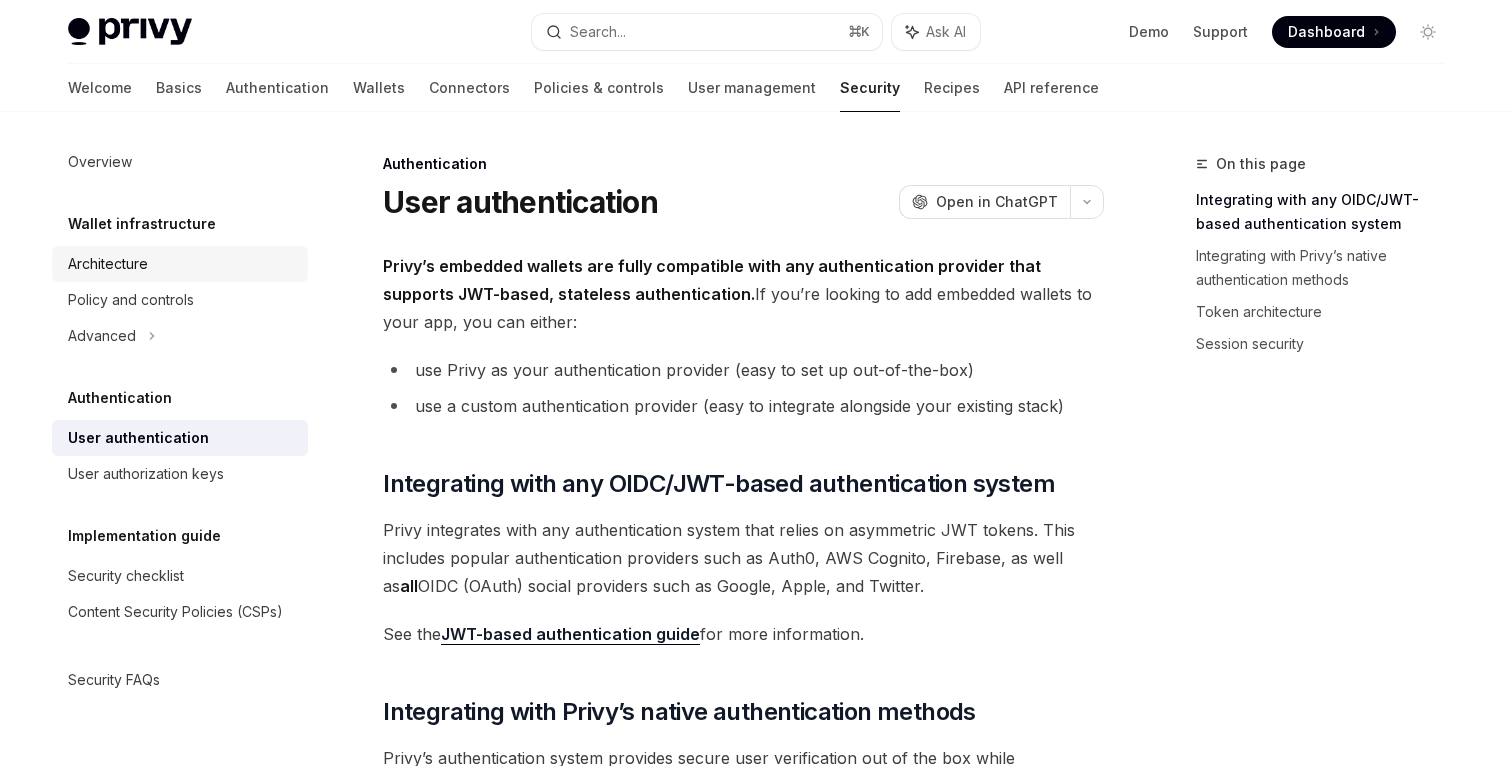 click on "Architecture" at bounding box center (108, 264) 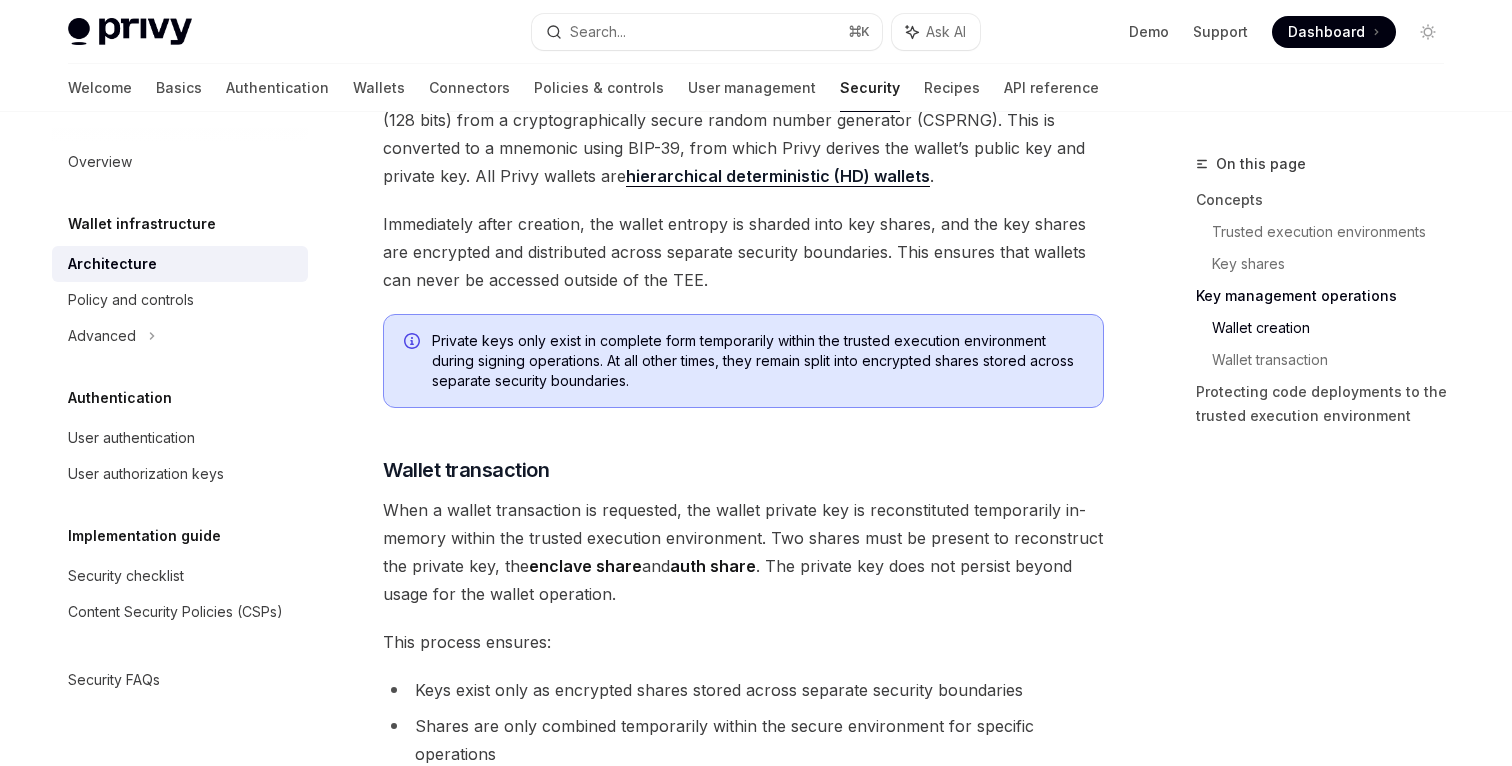 scroll, scrollTop: 2533, scrollLeft: 0, axis: vertical 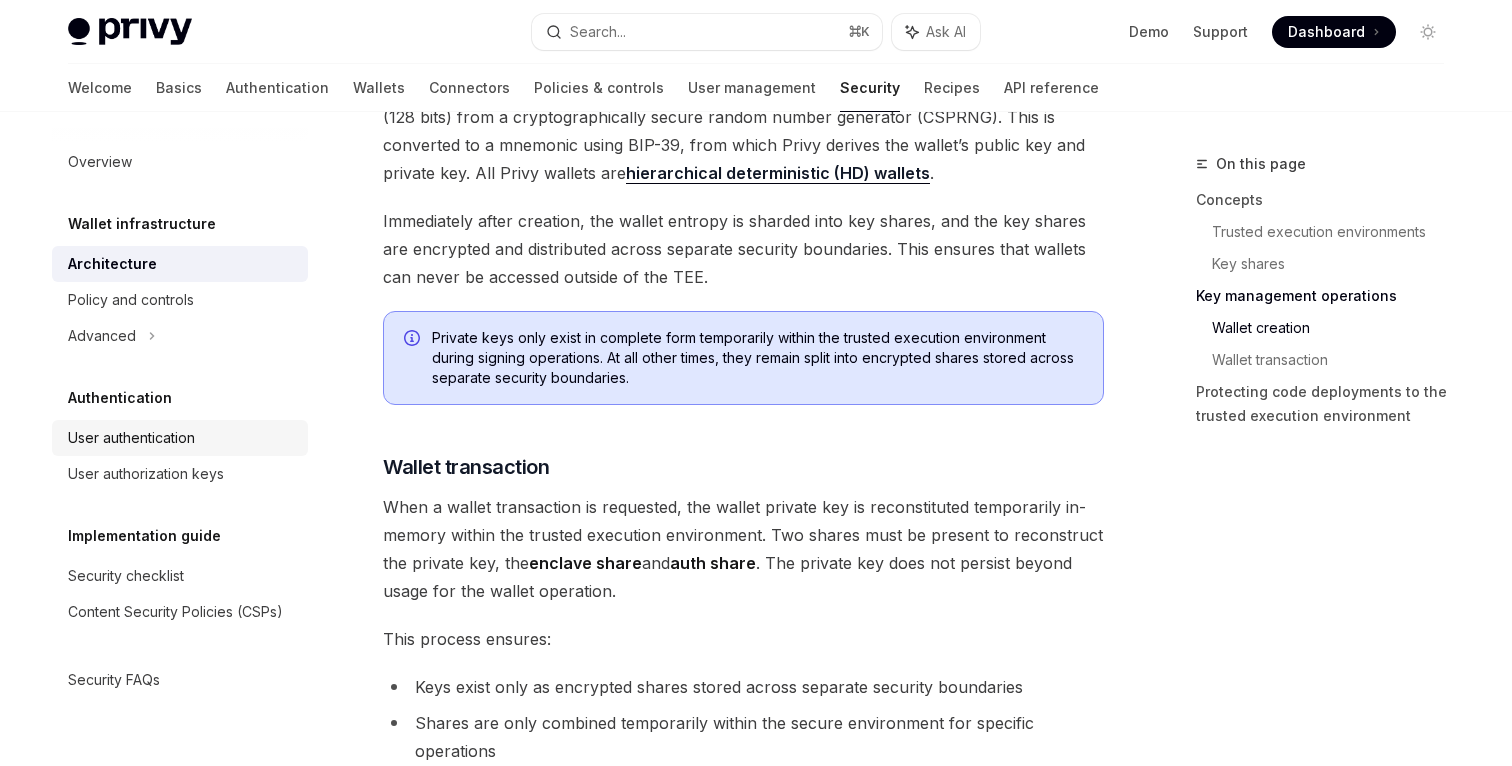 click on "User authentication" at bounding box center [131, 438] 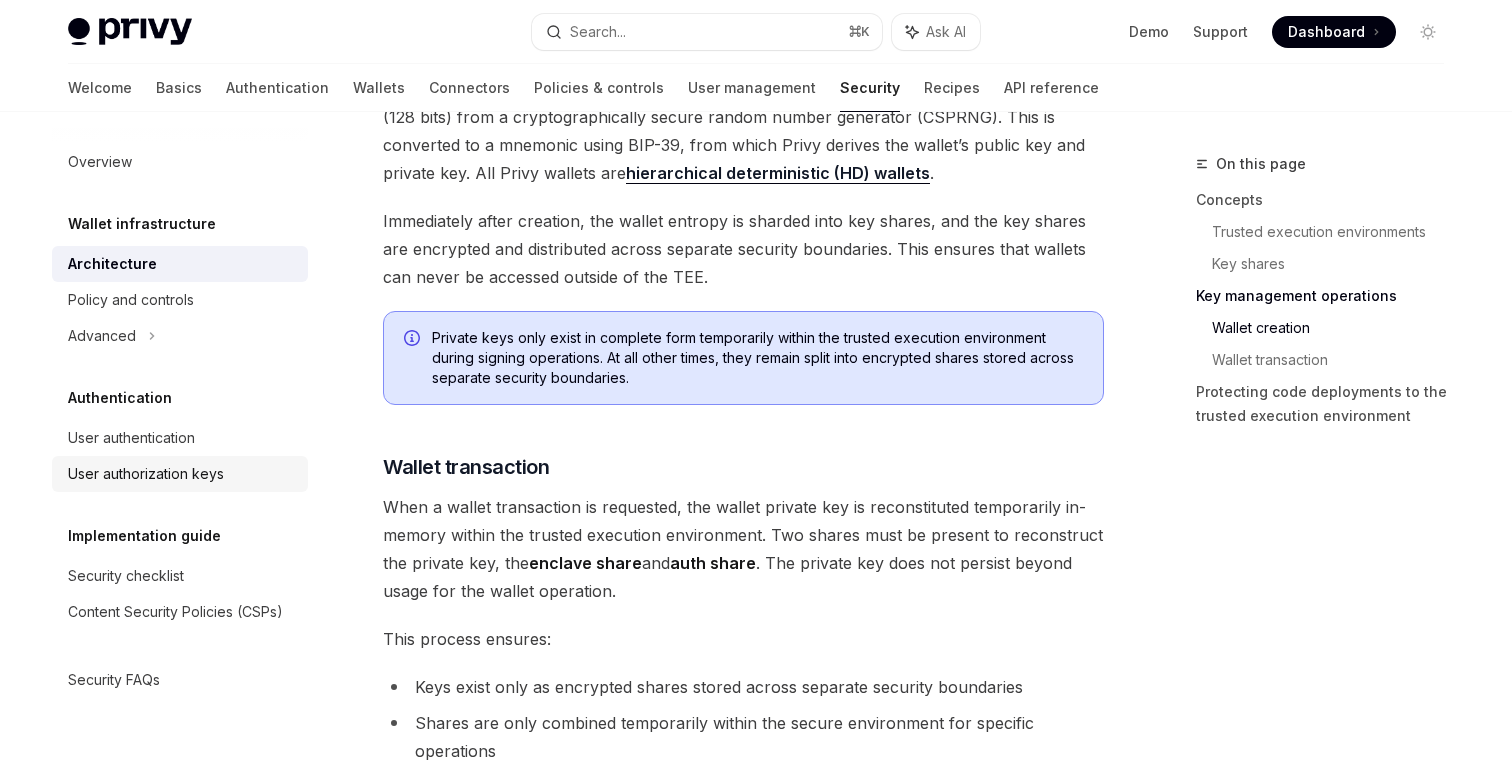 scroll, scrollTop: 0, scrollLeft: 0, axis: both 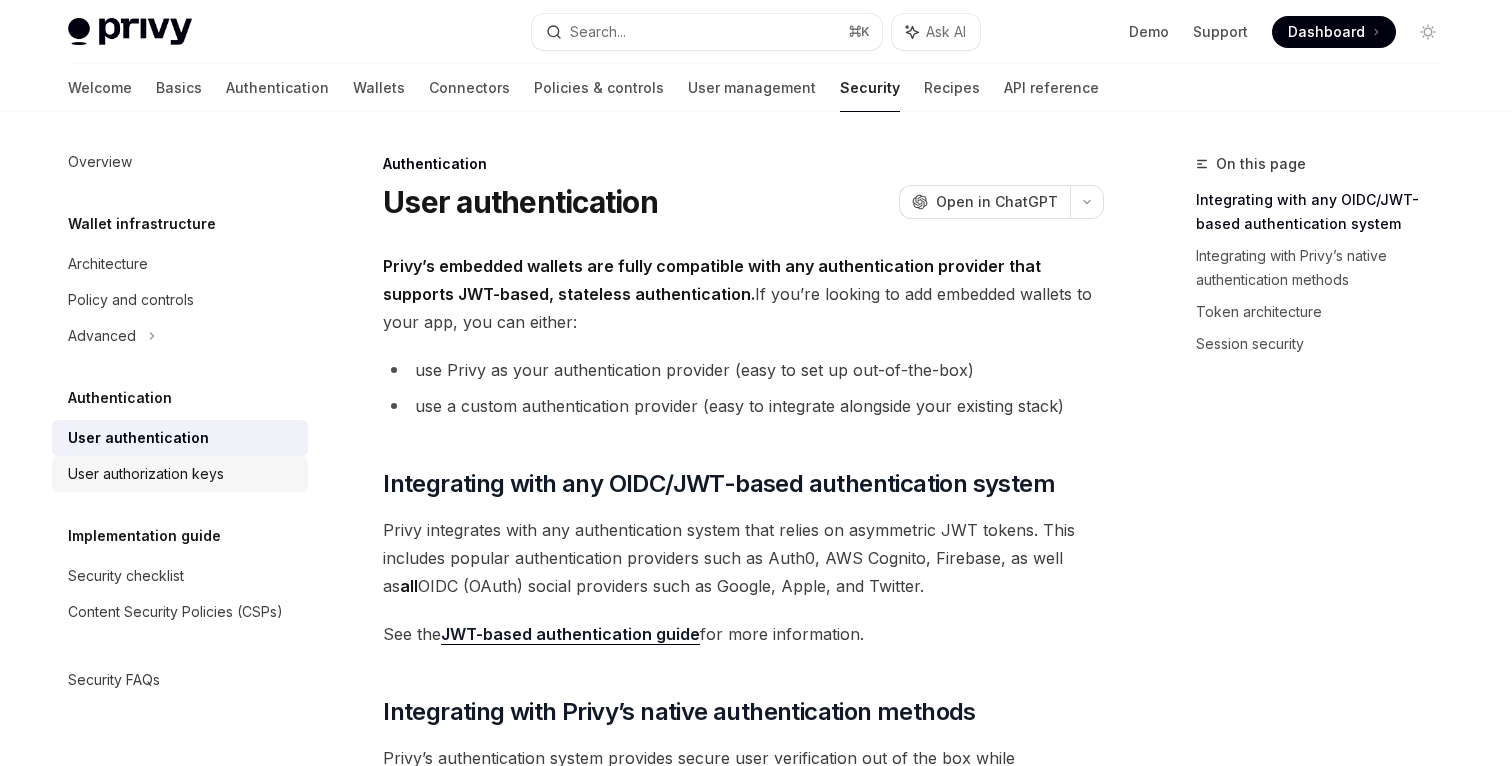click on "User authorization keys" at bounding box center [146, 474] 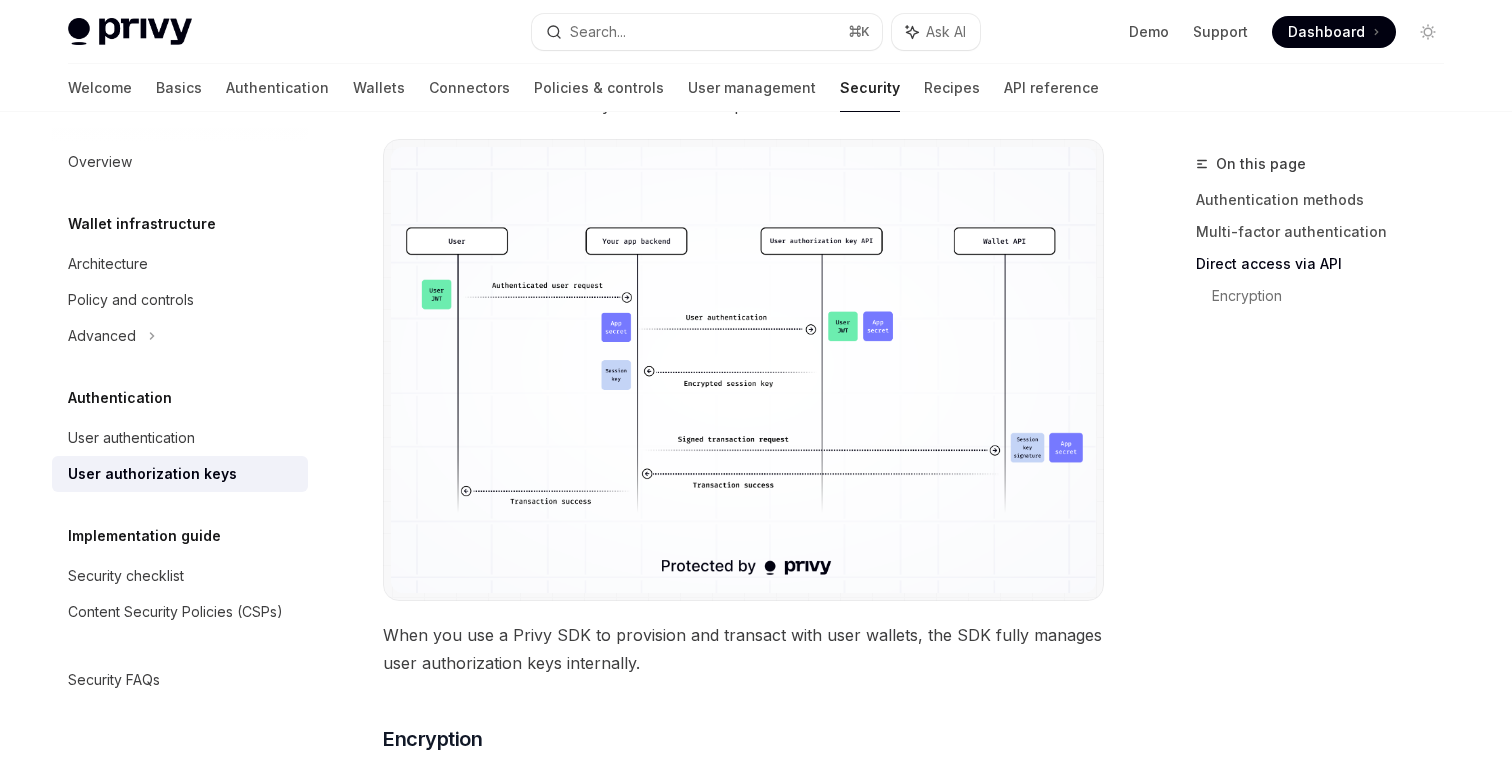 scroll, scrollTop: 1869, scrollLeft: 0, axis: vertical 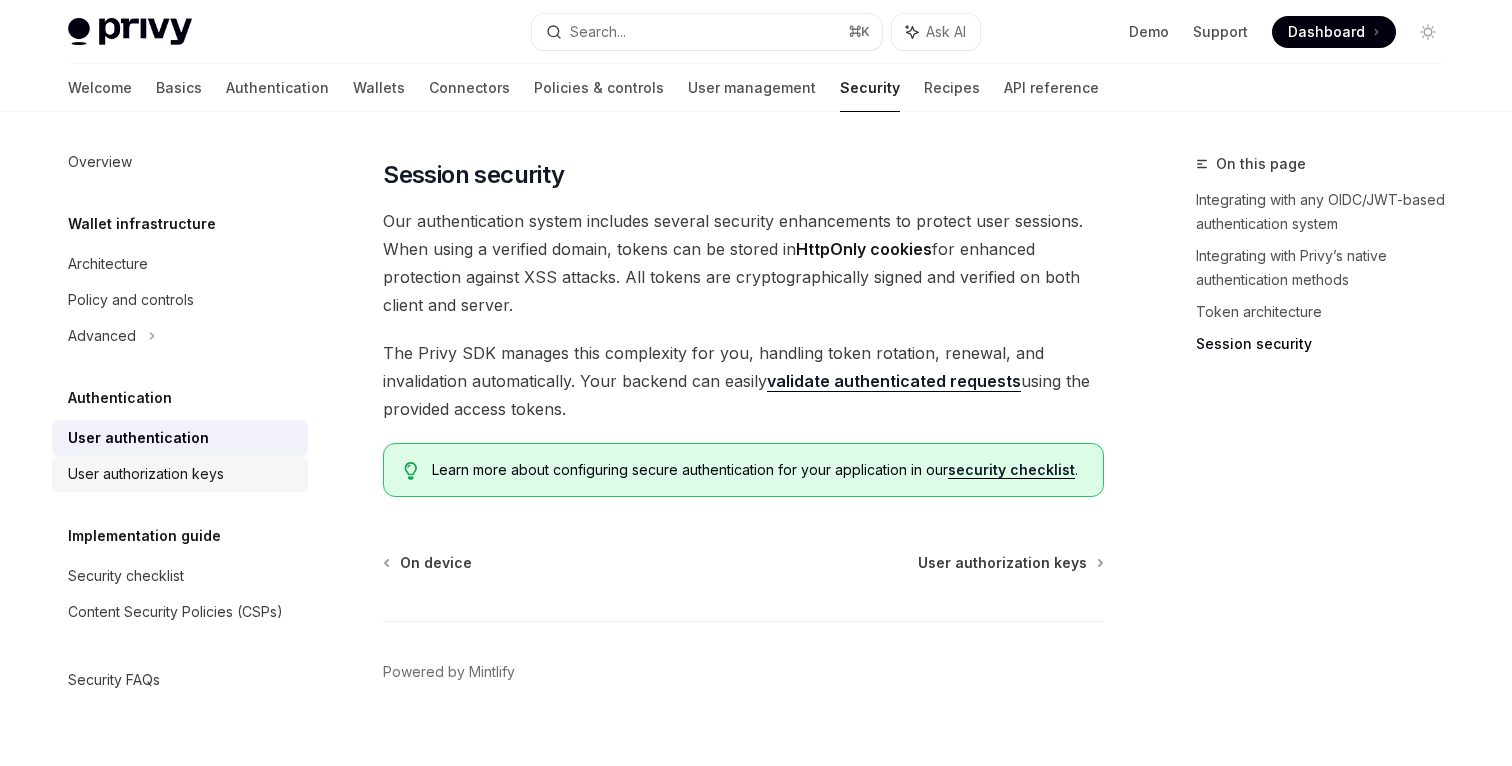 click on "User authorization keys" at bounding box center [146, 474] 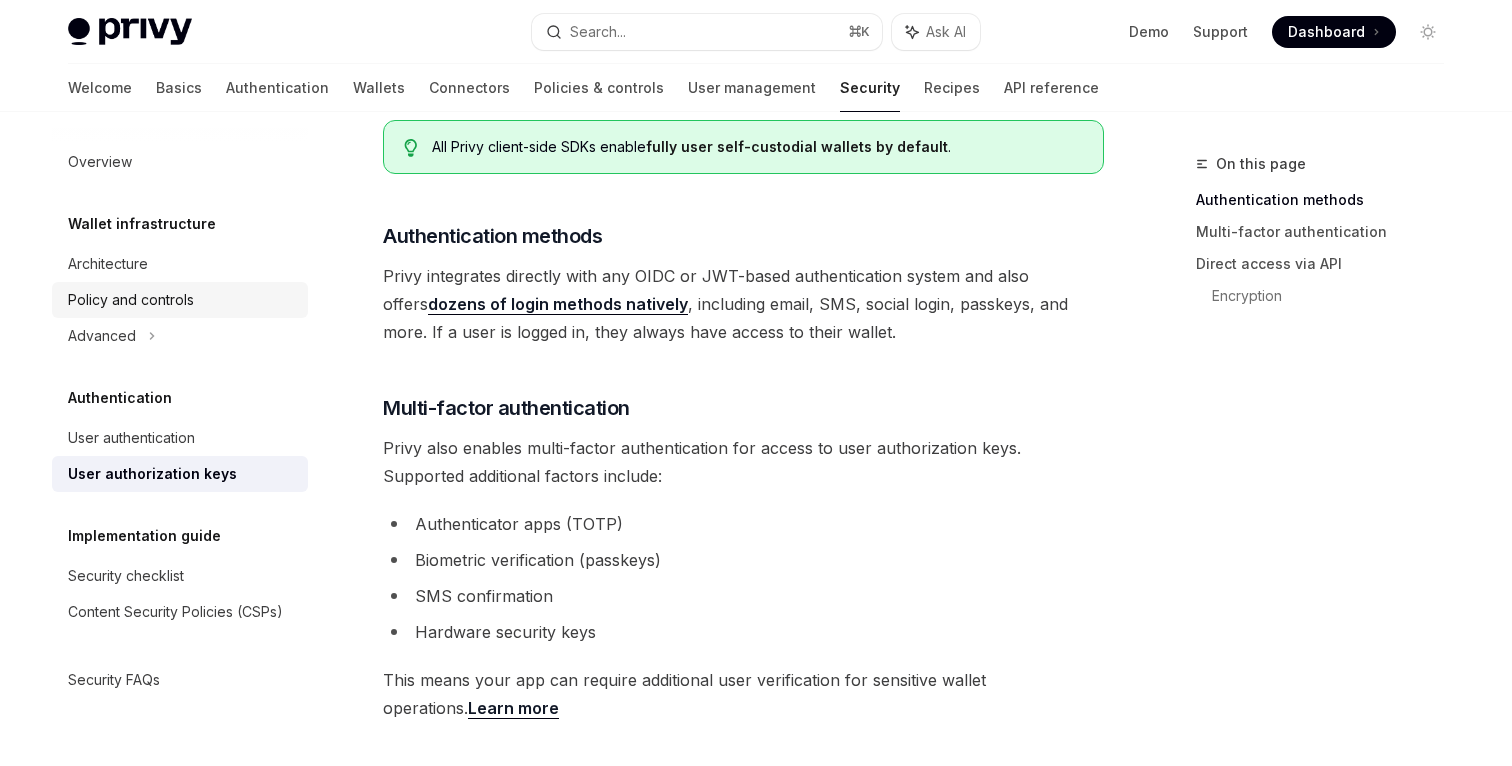 scroll, scrollTop: 335, scrollLeft: 0, axis: vertical 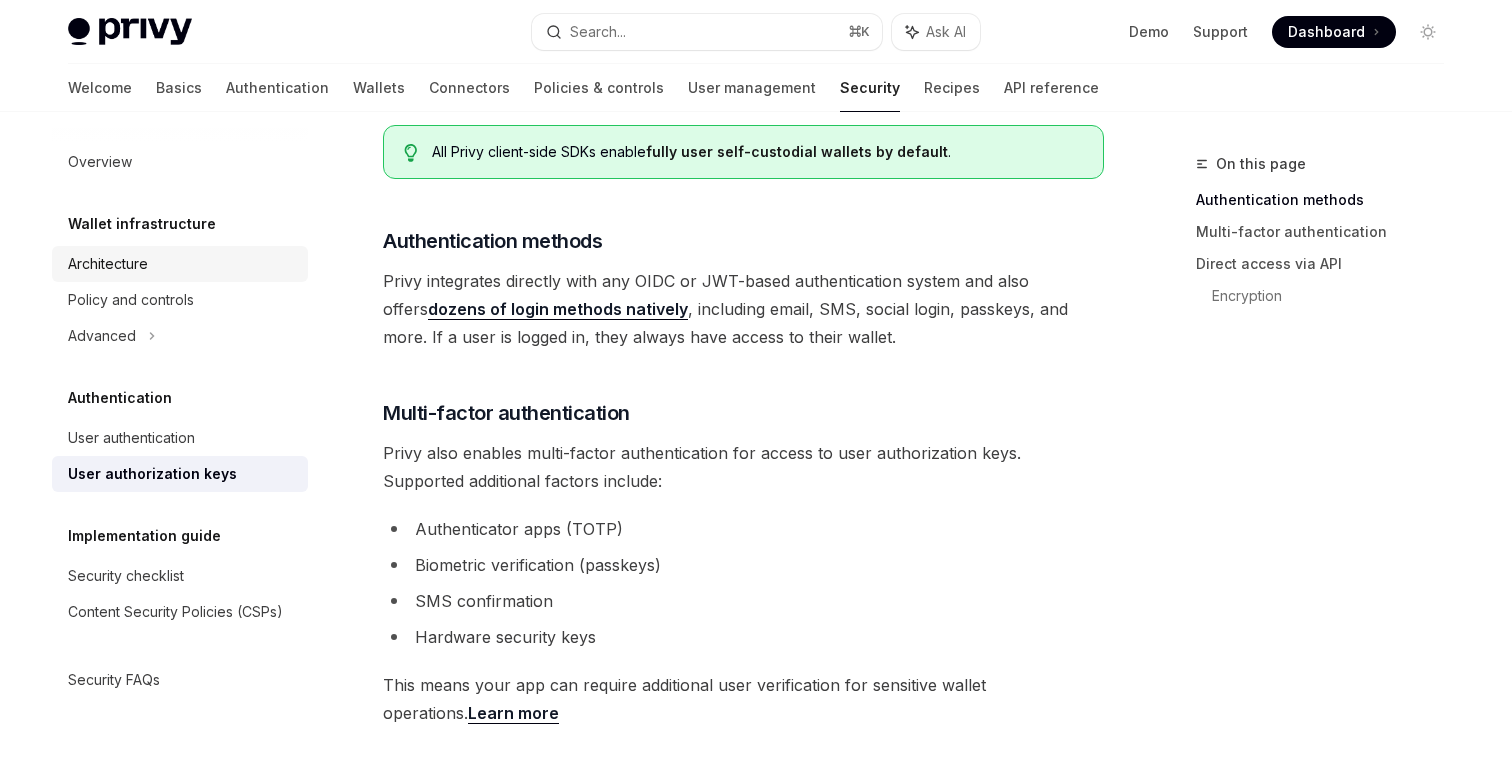 click on "Architecture" at bounding box center (108, 264) 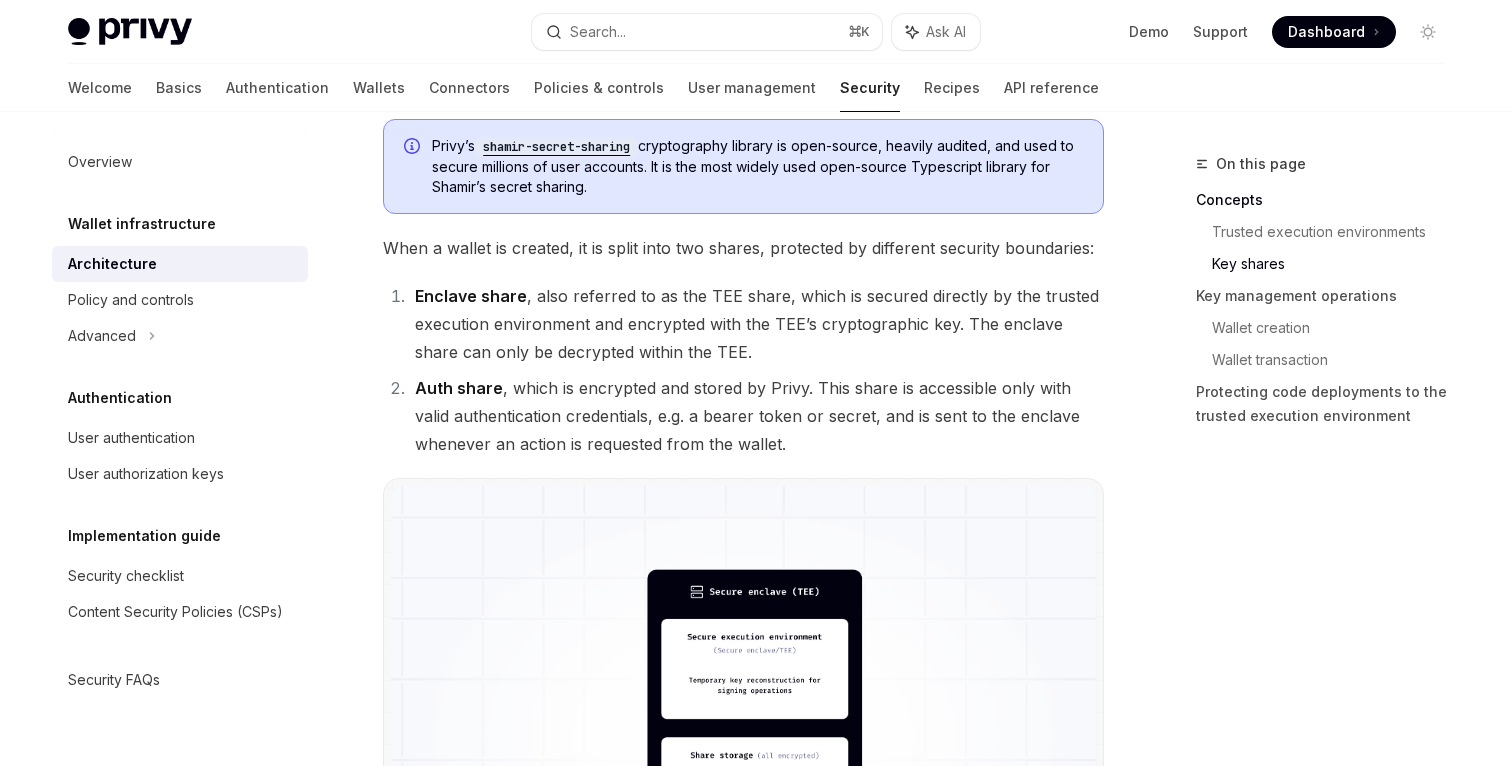 scroll, scrollTop: 1330, scrollLeft: 0, axis: vertical 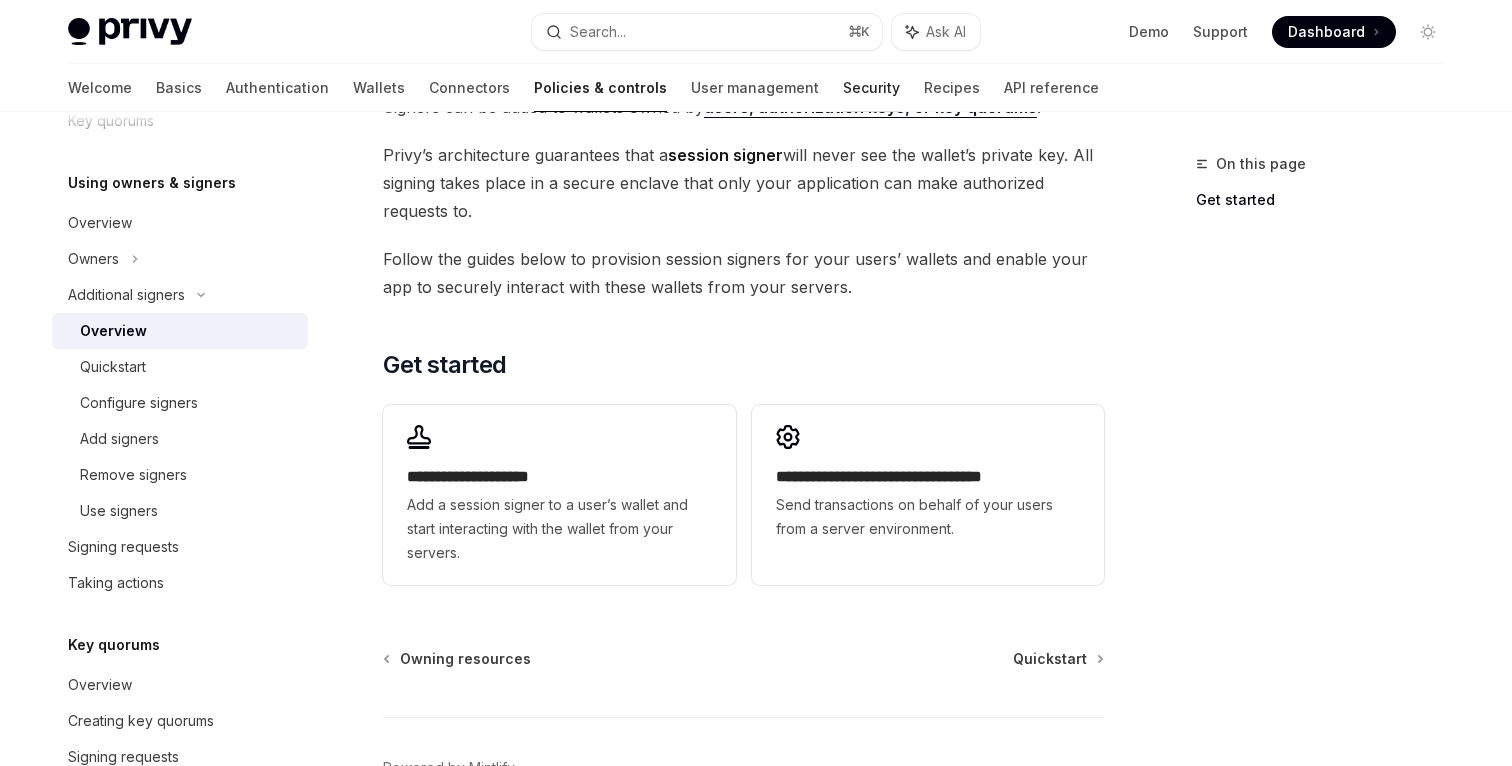 click on "Security" at bounding box center (871, 88) 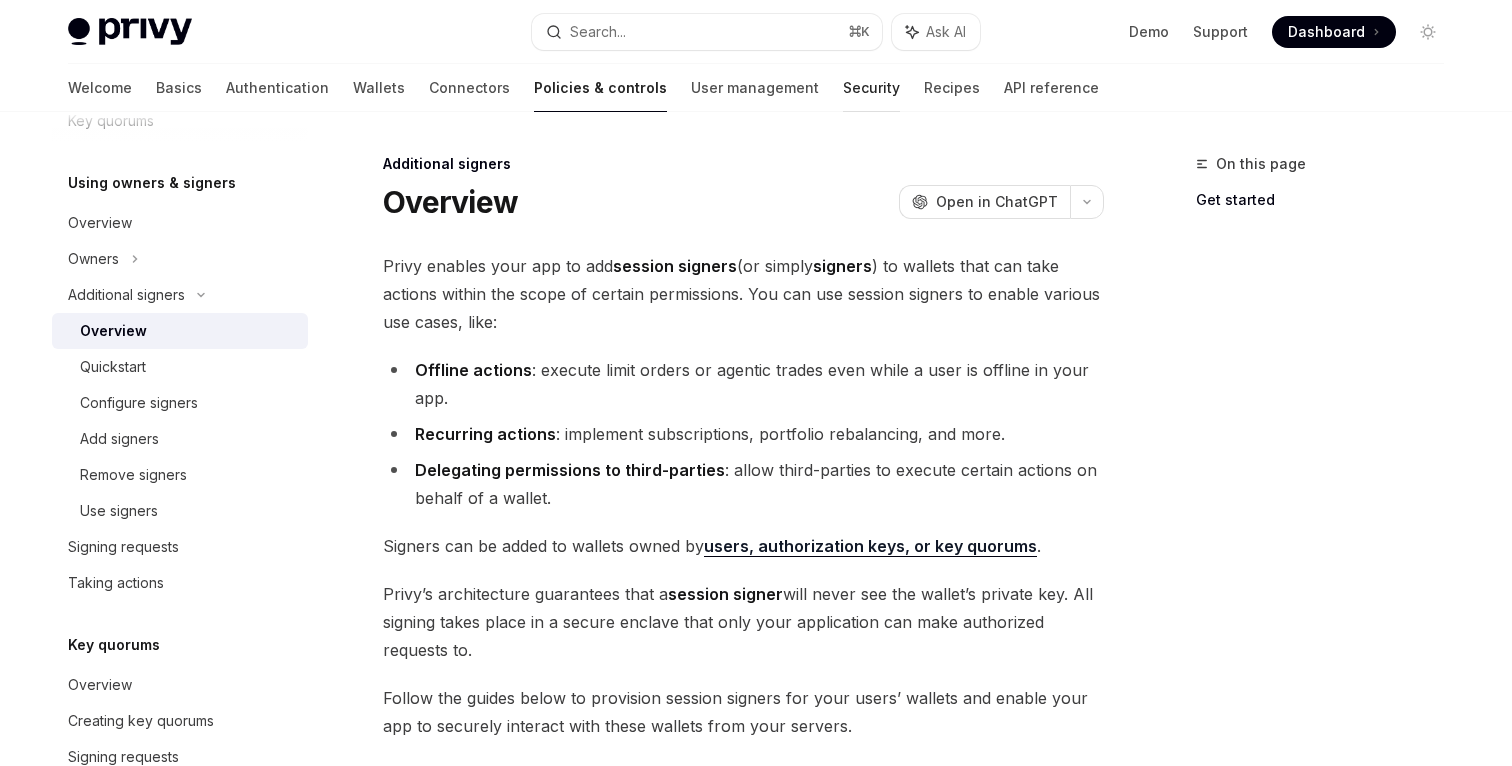 scroll, scrollTop: 0, scrollLeft: 0, axis: both 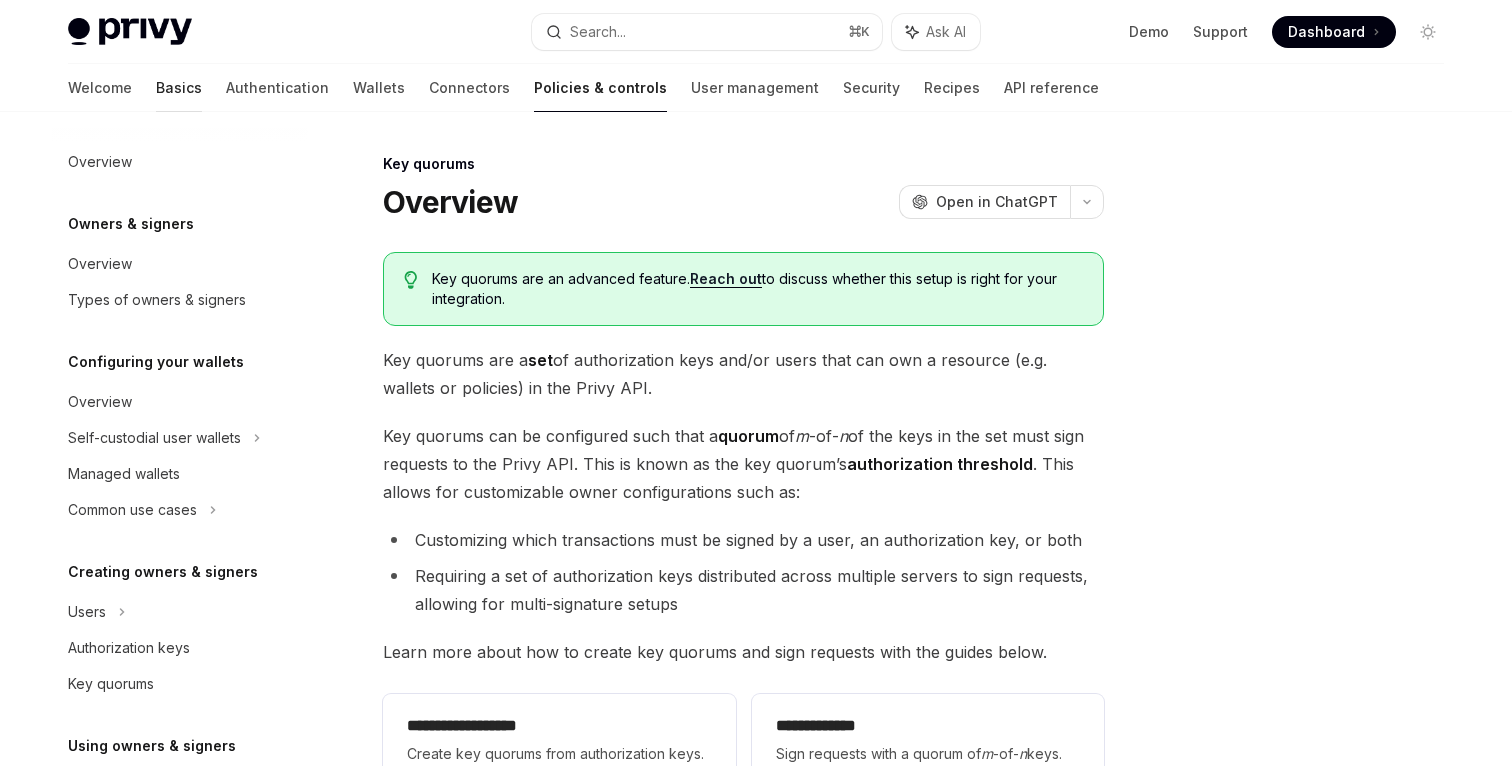 click on "Basics" at bounding box center [179, 88] 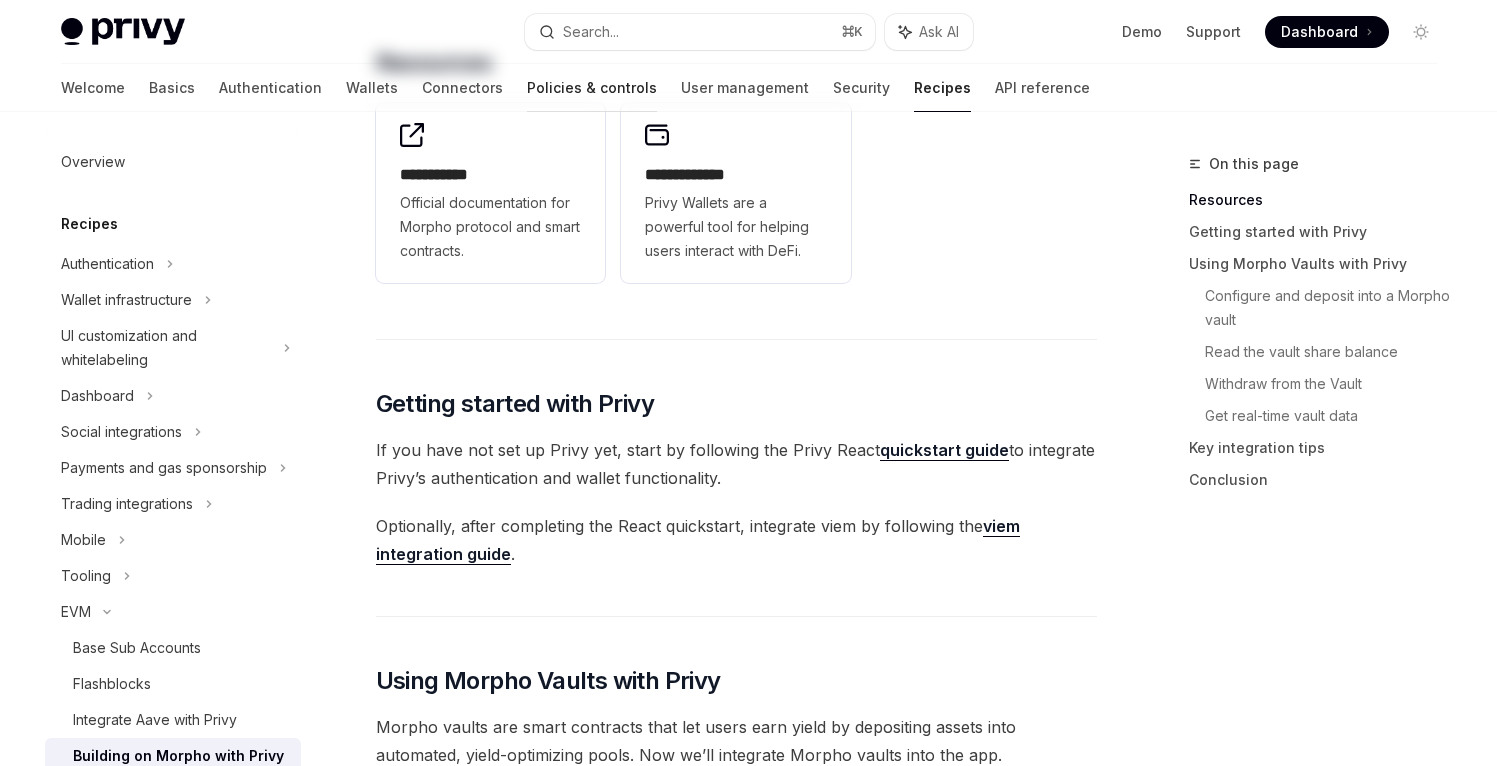 scroll, scrollTop: 0, scrollLeft: 0, axis: both 